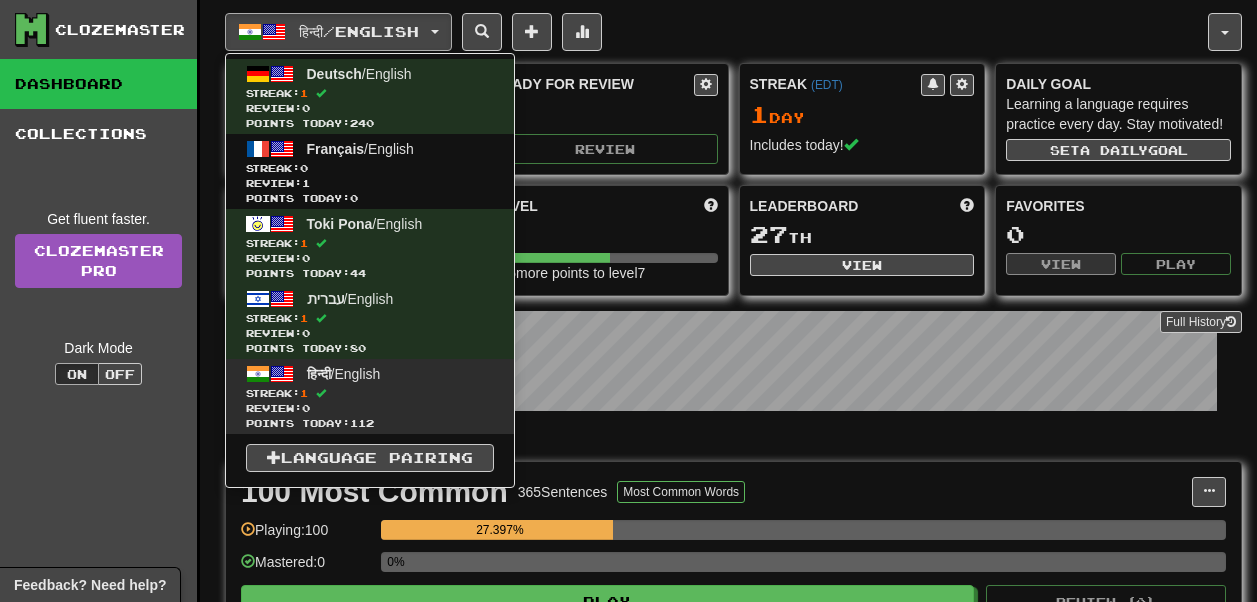scroll, scrollTop: 0, scrollLeft: 0, axis: both 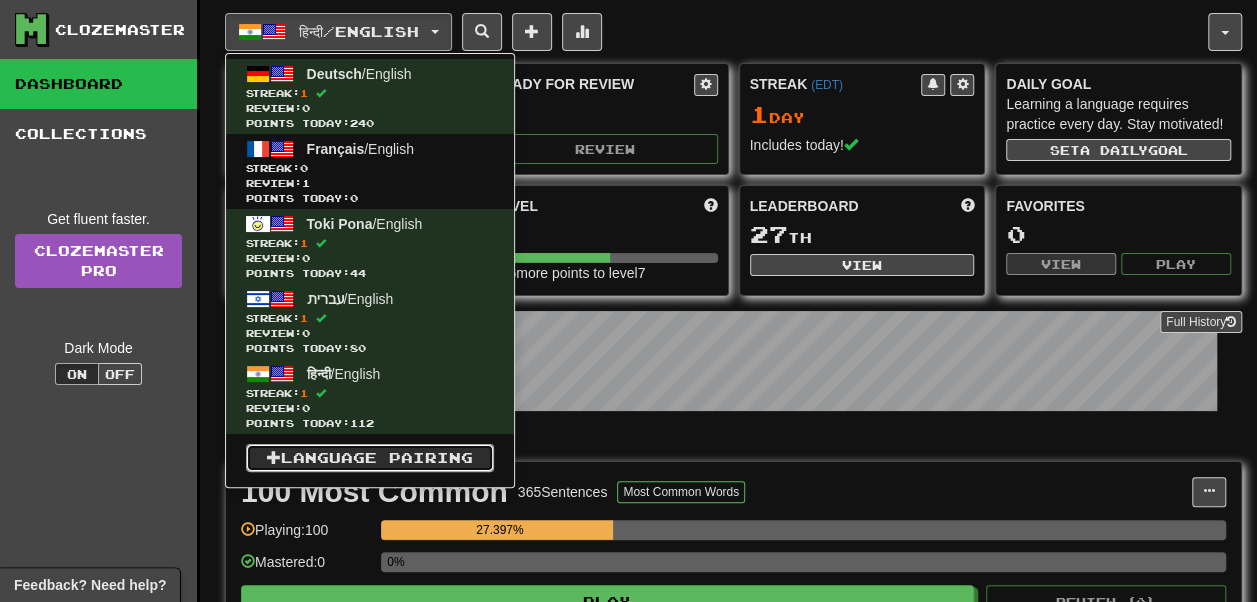 click on "Language Pairing" at bounding box center [370, 458] 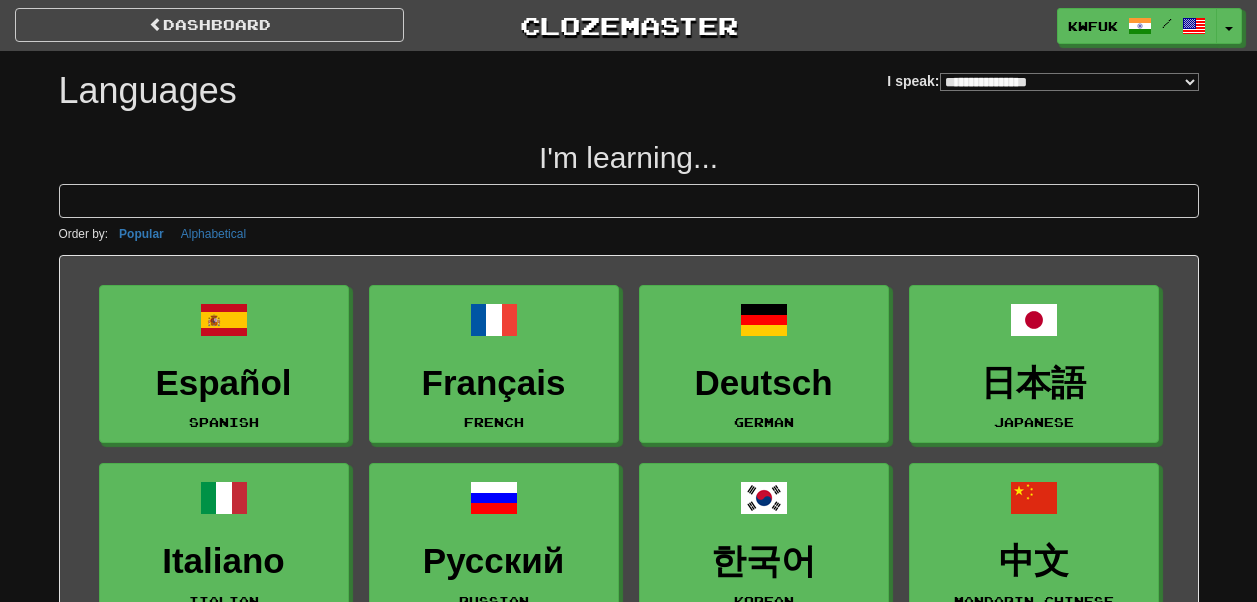 select on "*******" 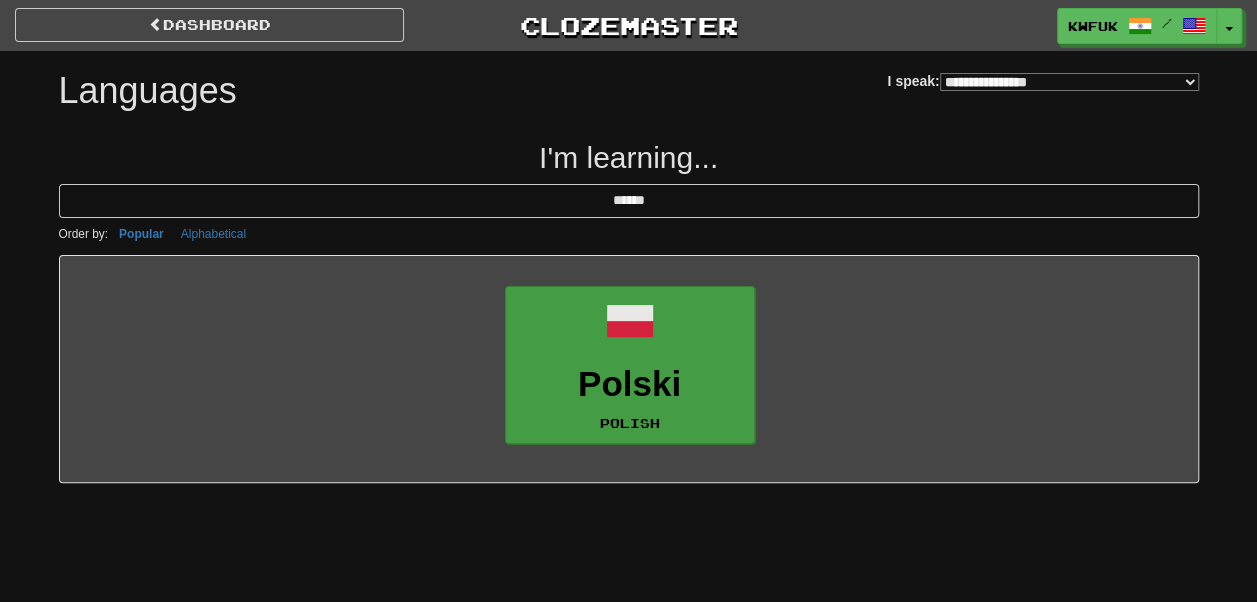 type on "******" 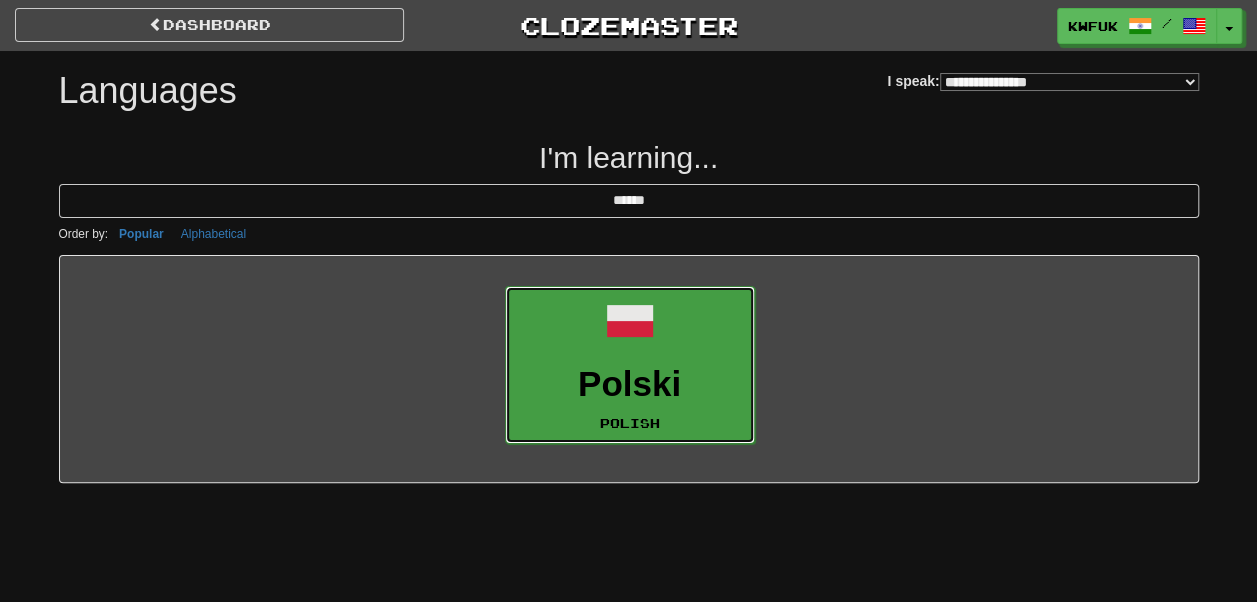 click on "Polski Polish" at bounding box center [630, 365] 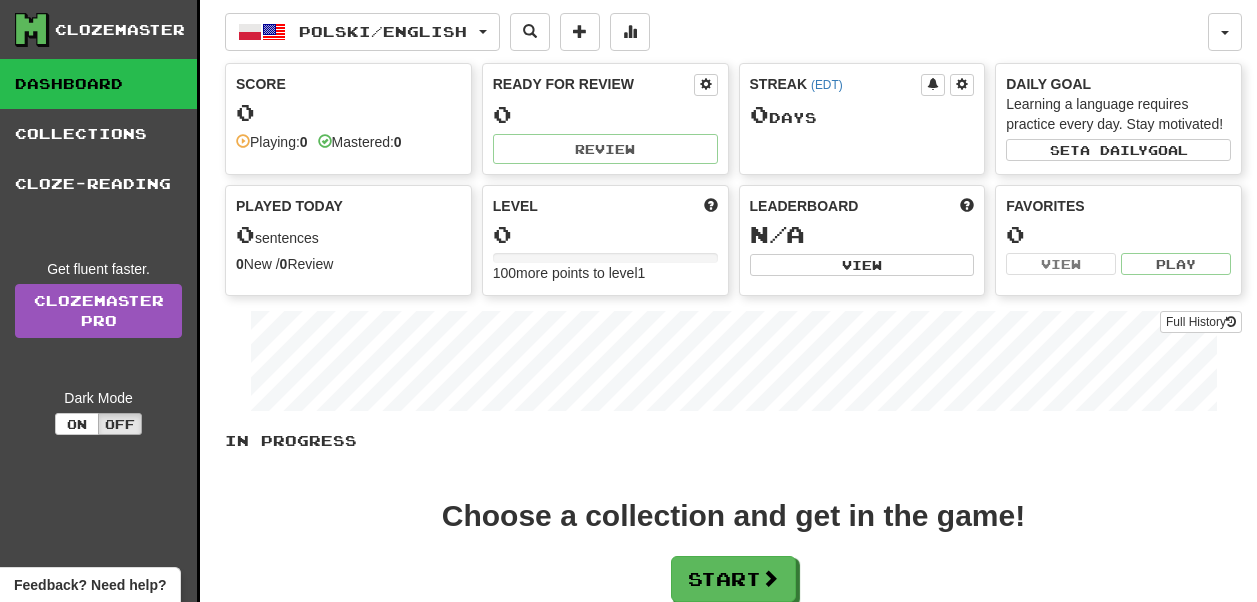 scroll, scrollTop: 0, scrollLeft: 0, axis: both 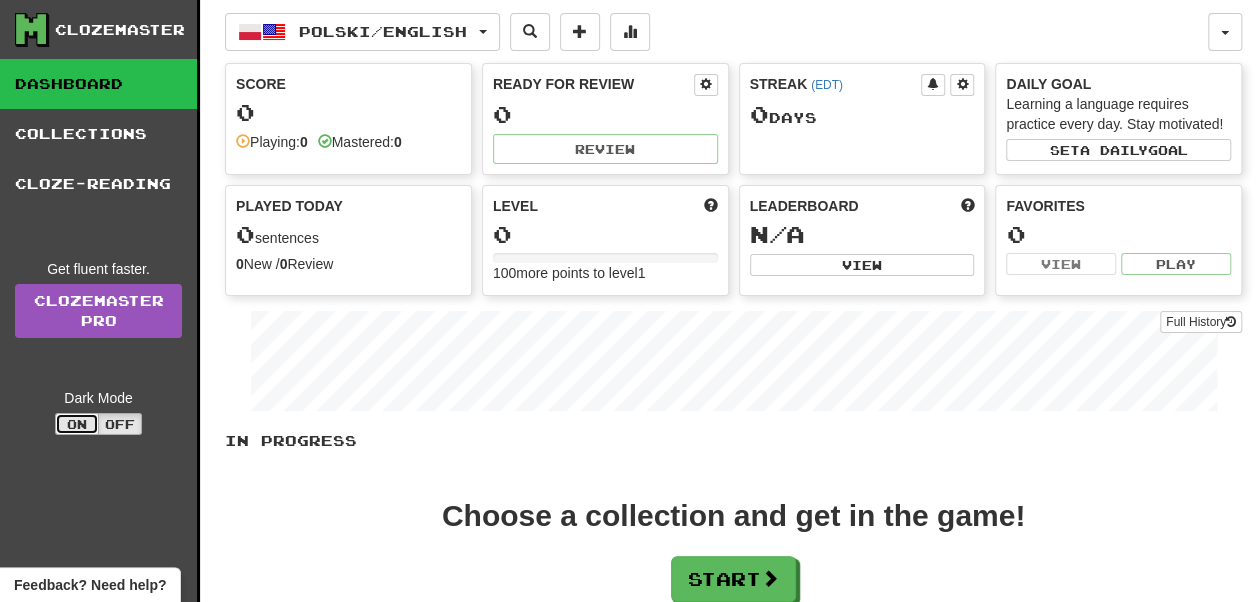 click on "On" at bounding box center [77, 424] 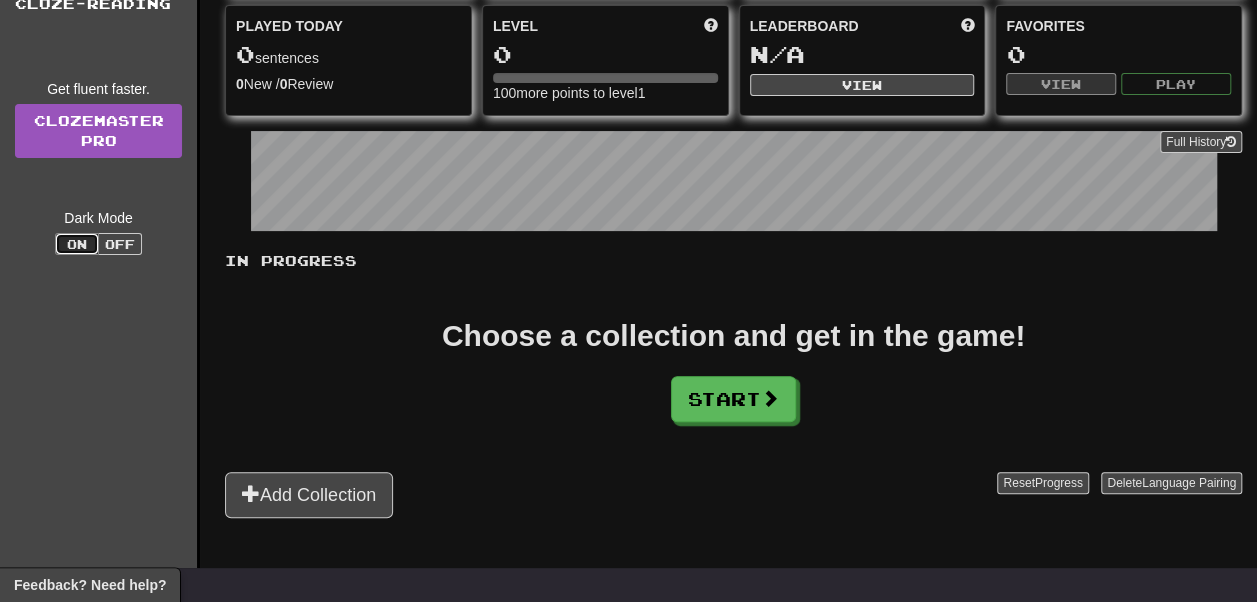 scroll, scrollTop: 184, scrollLeft: 0, axis: vertical 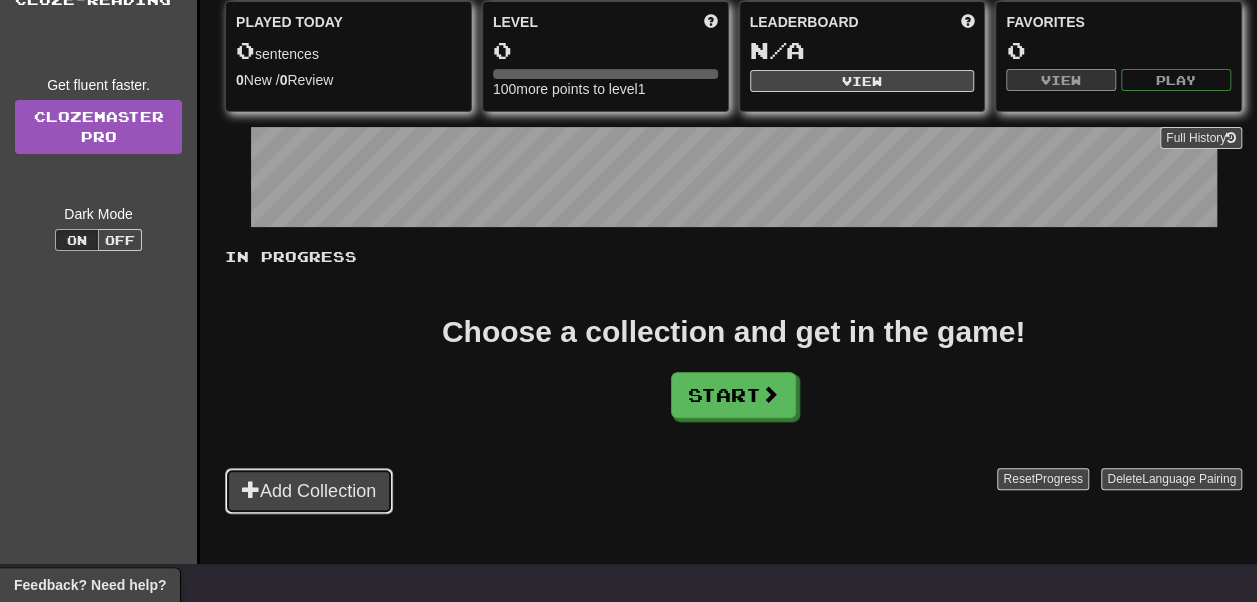 click on "Add Collection" at bounding box center [309, 491] 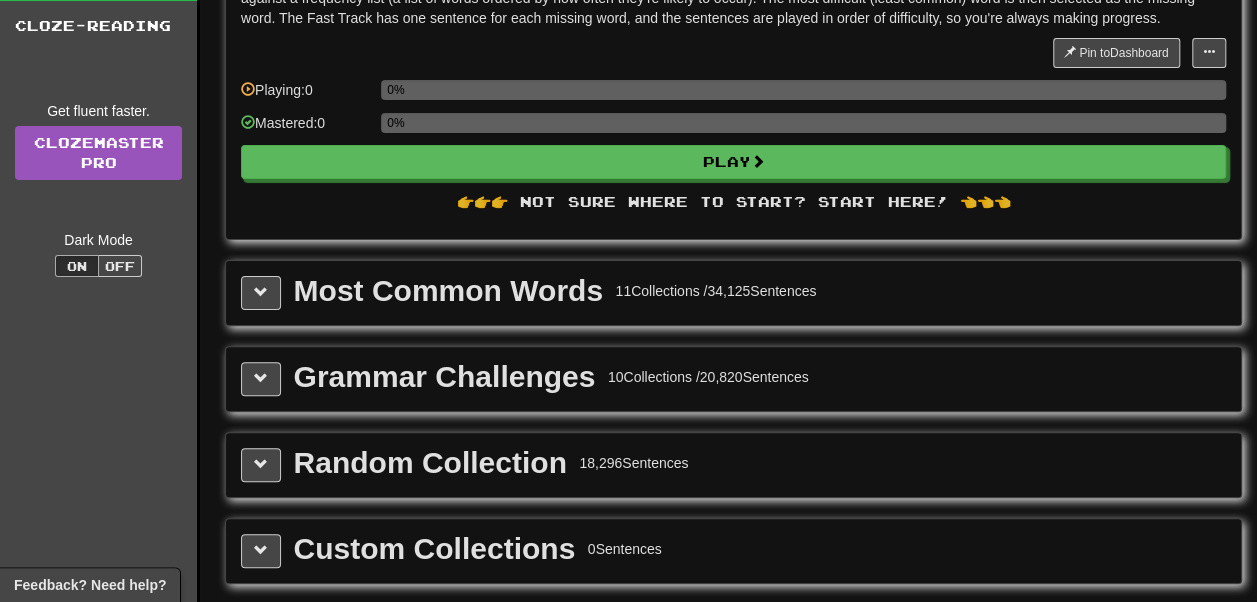scroll, scrollTop: 162, scrollLeft: 0, axis: vertical 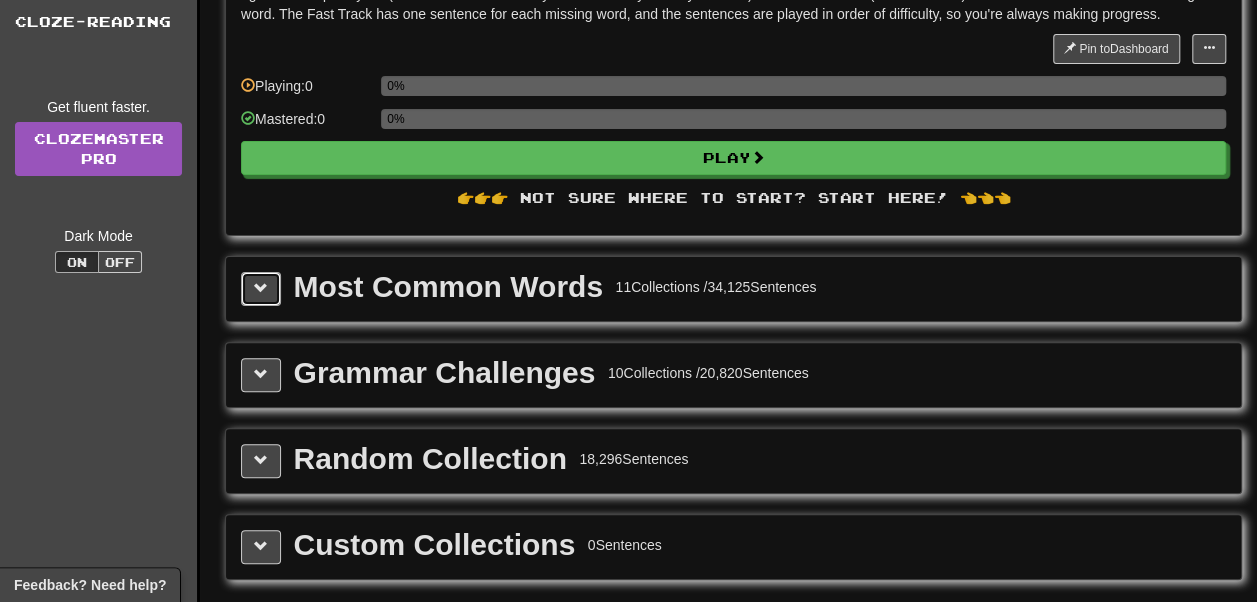 click at bounding box center (261, 288) 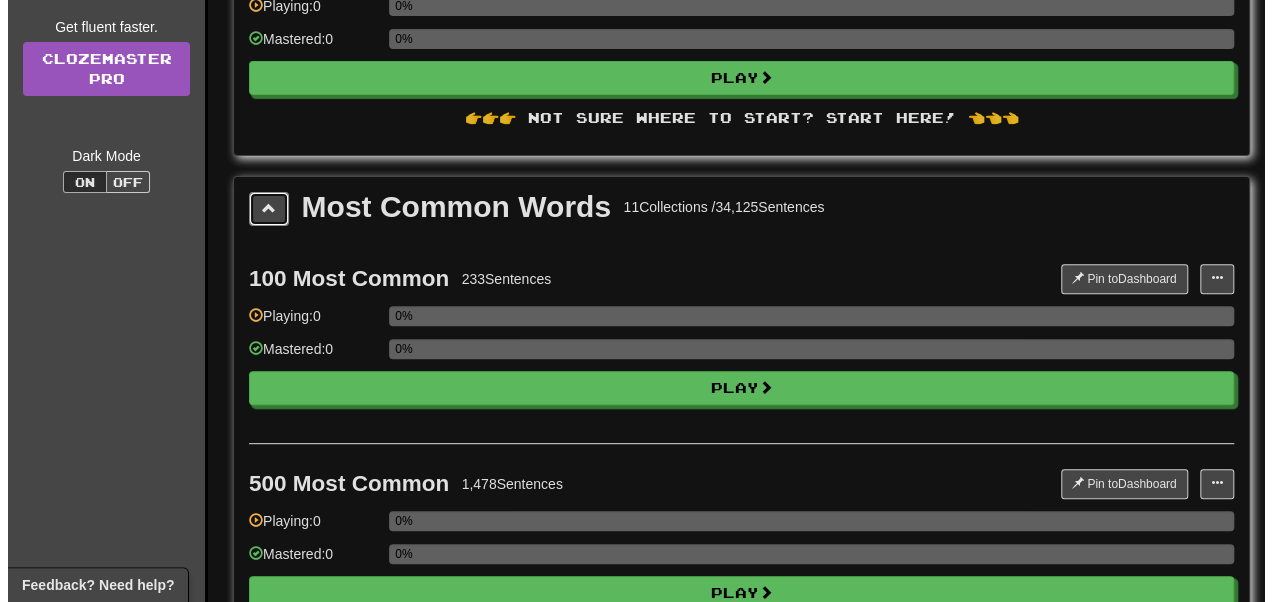 scroll, scrollTop: 243, scrollLeft: 0, axis: vertical 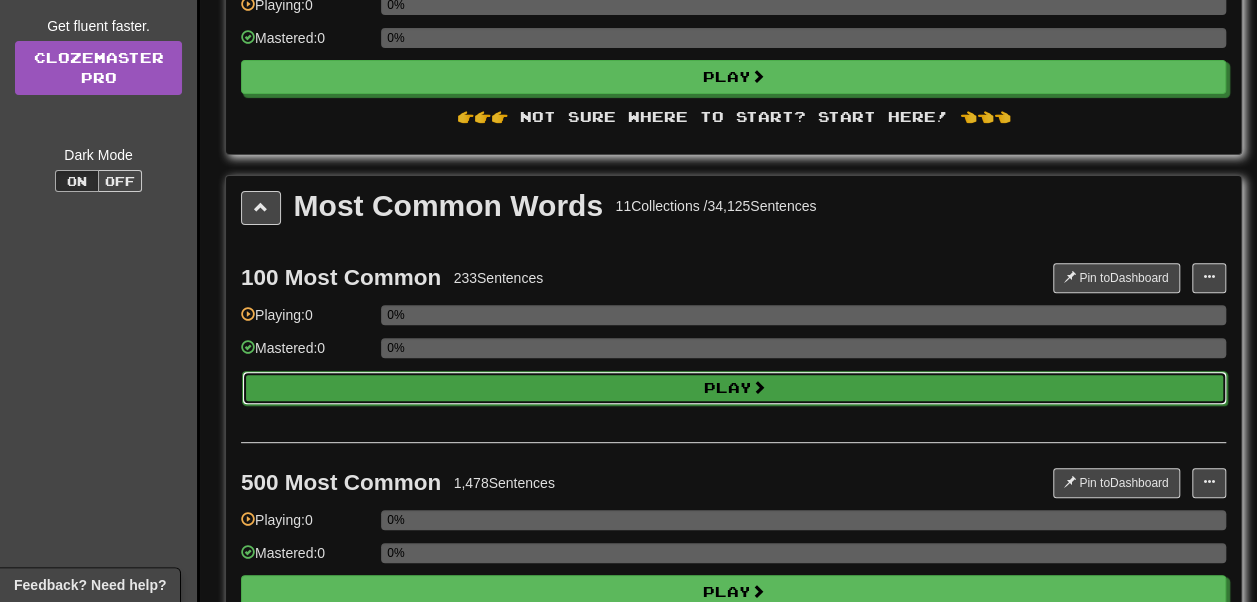click on "Play" at bounding box center (734, 388) 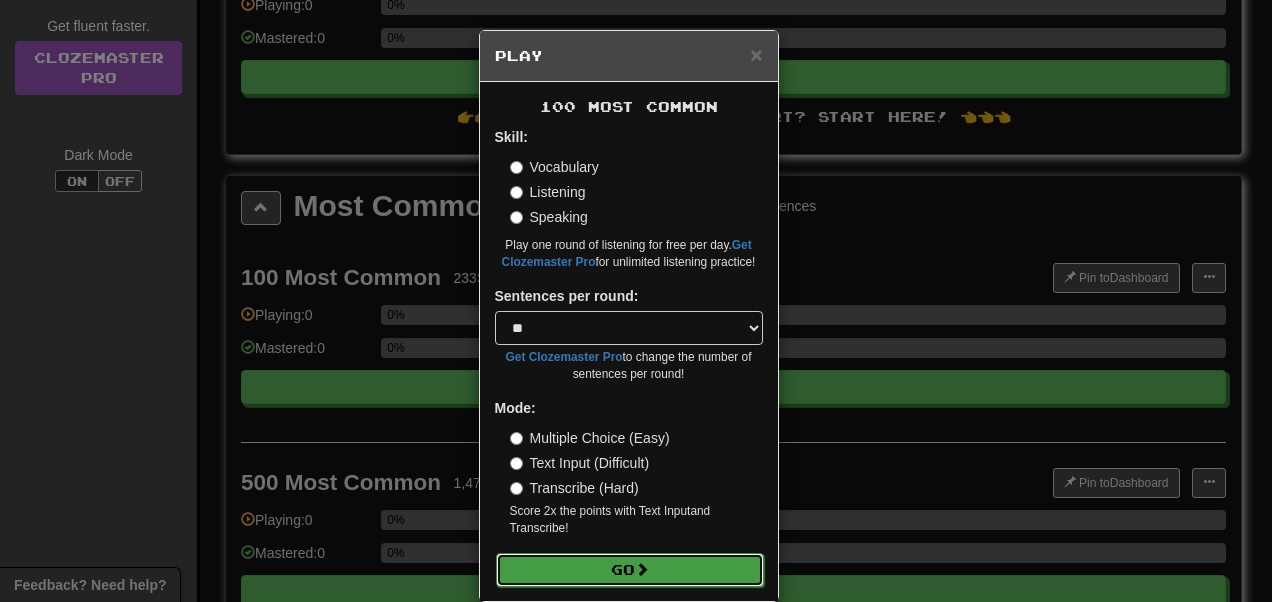 click on "Go" at bounding box center (630, 570) 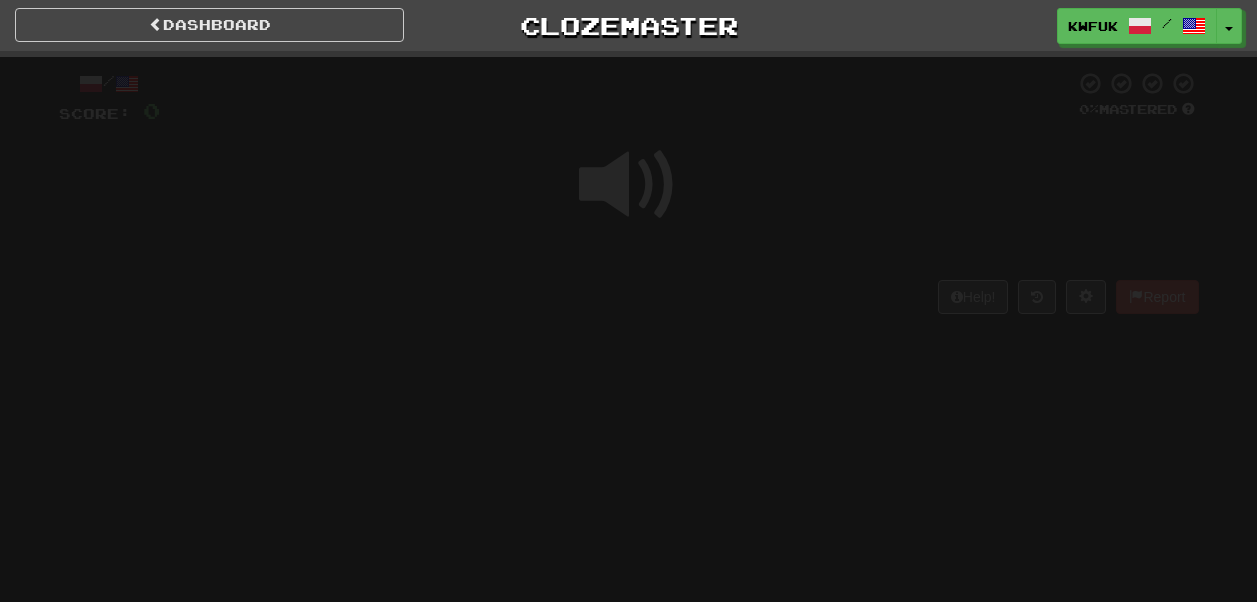 scroll, scrollTop: 0, scrollLeft: 0, axis: both 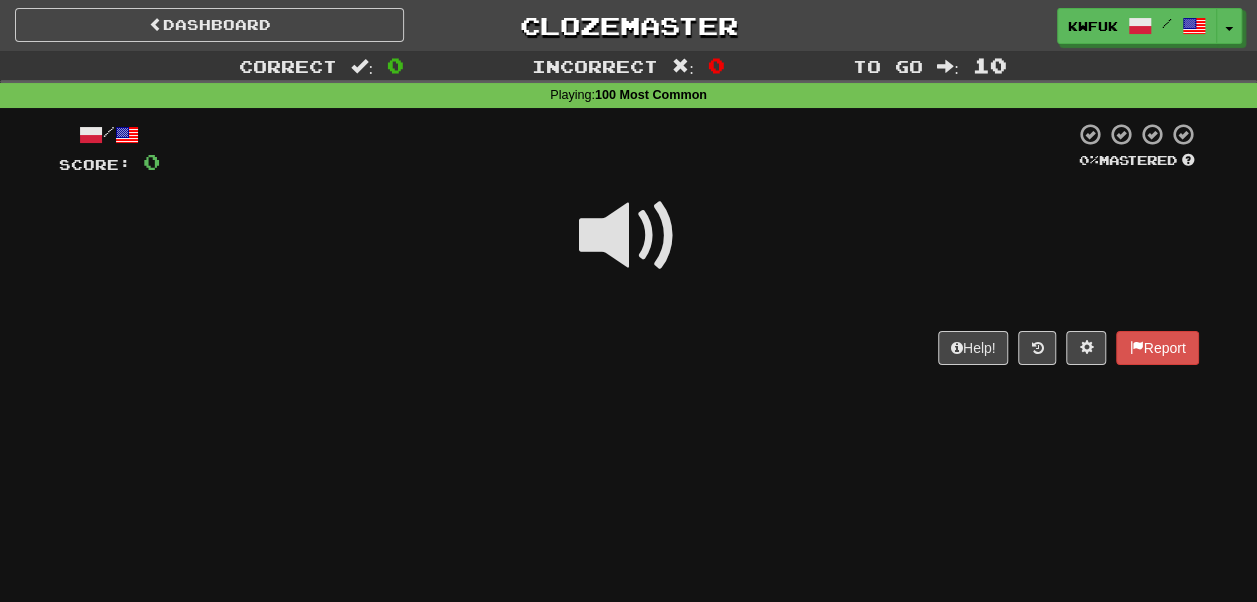 click at bounding box center (629, 236) 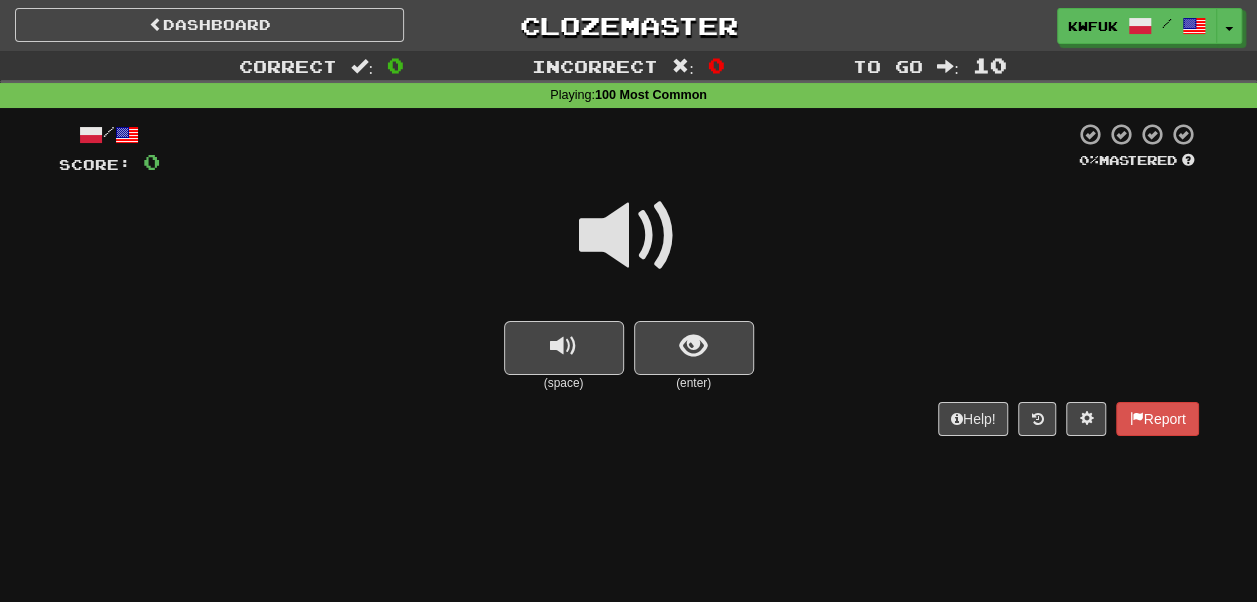 click at bounding box center (629, 236) 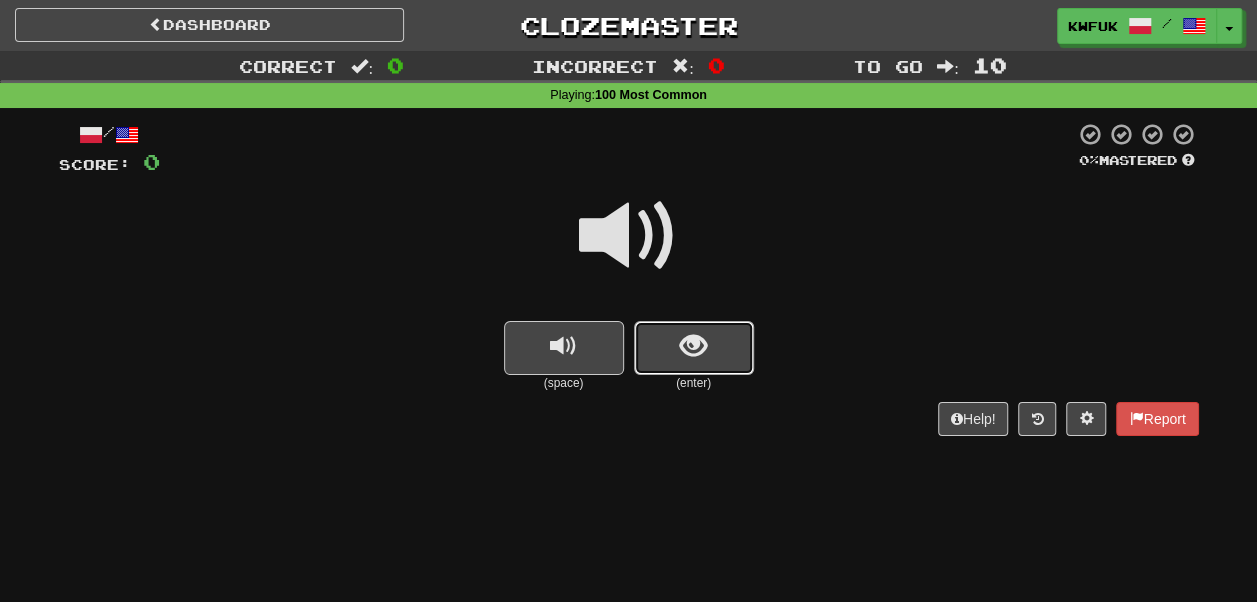 click at bounding box center [694, 348] 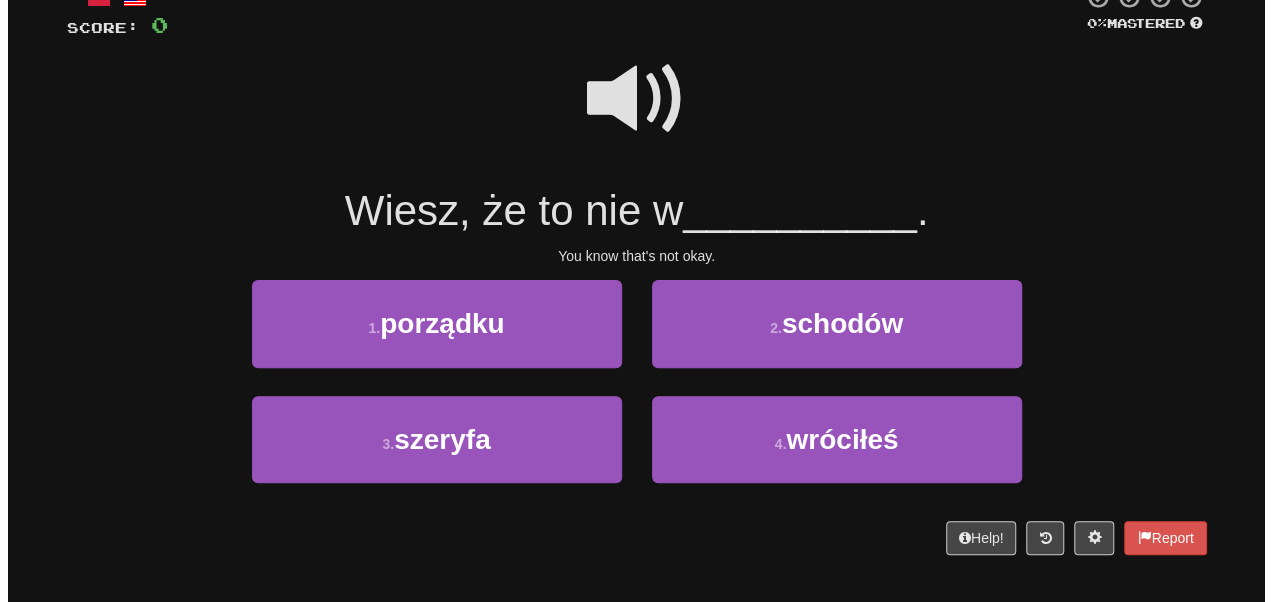 scroll, scrollTop: 138, scrollLeft: 0, axis: vertical 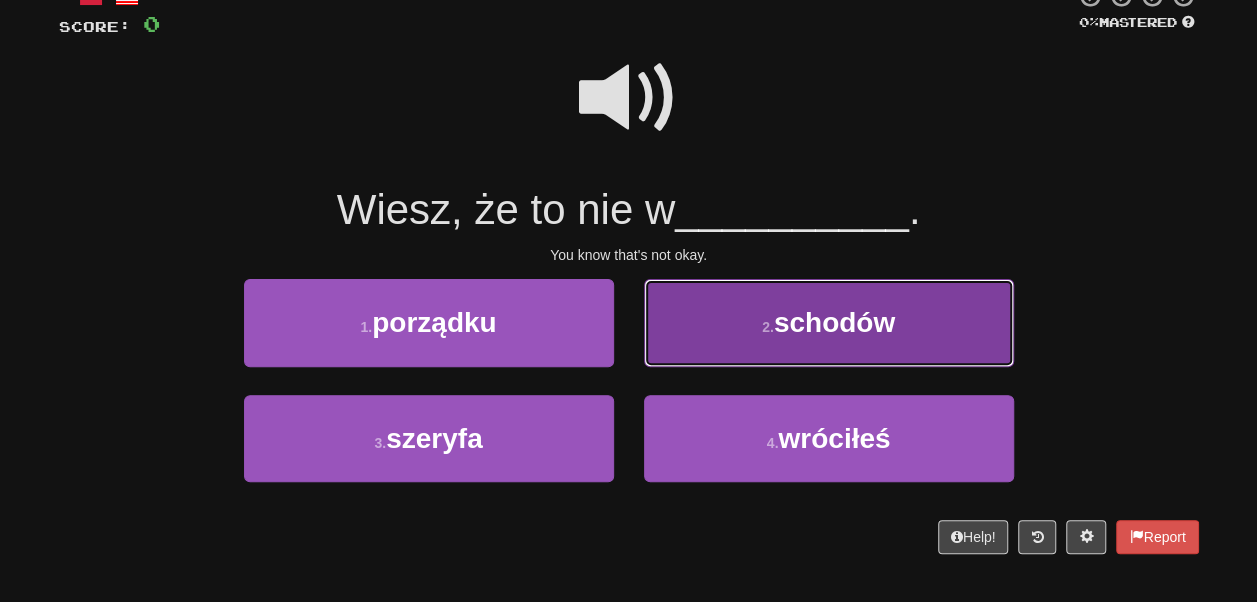 click on "2 .  schodów" at bounding box center [829, 322] 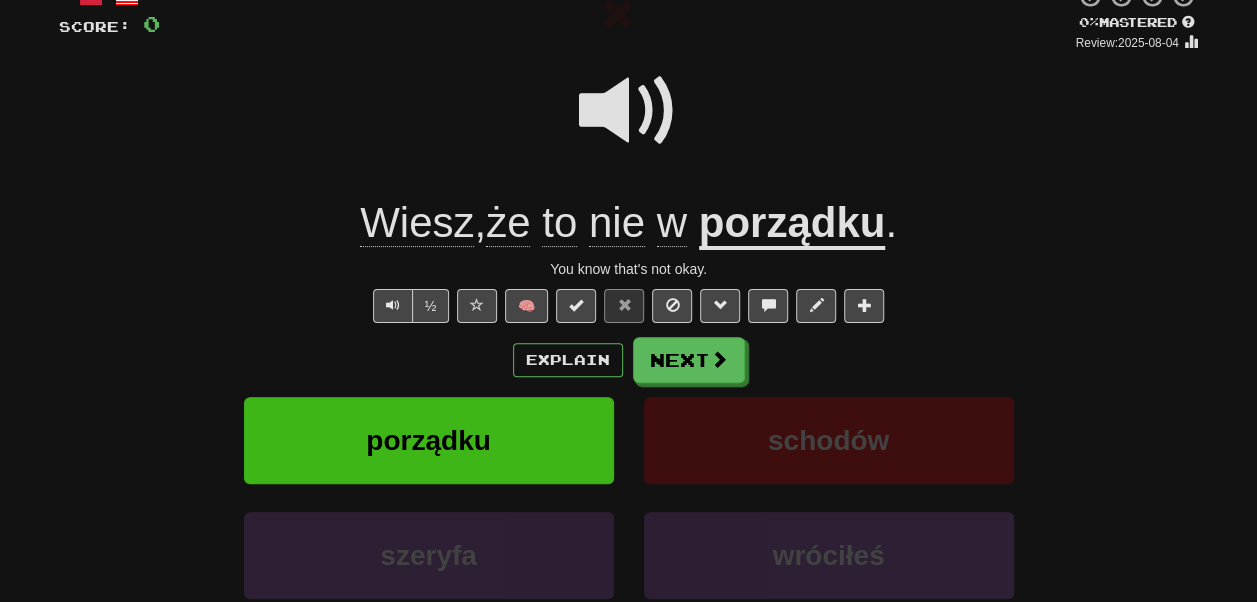 click on "Wiesz" 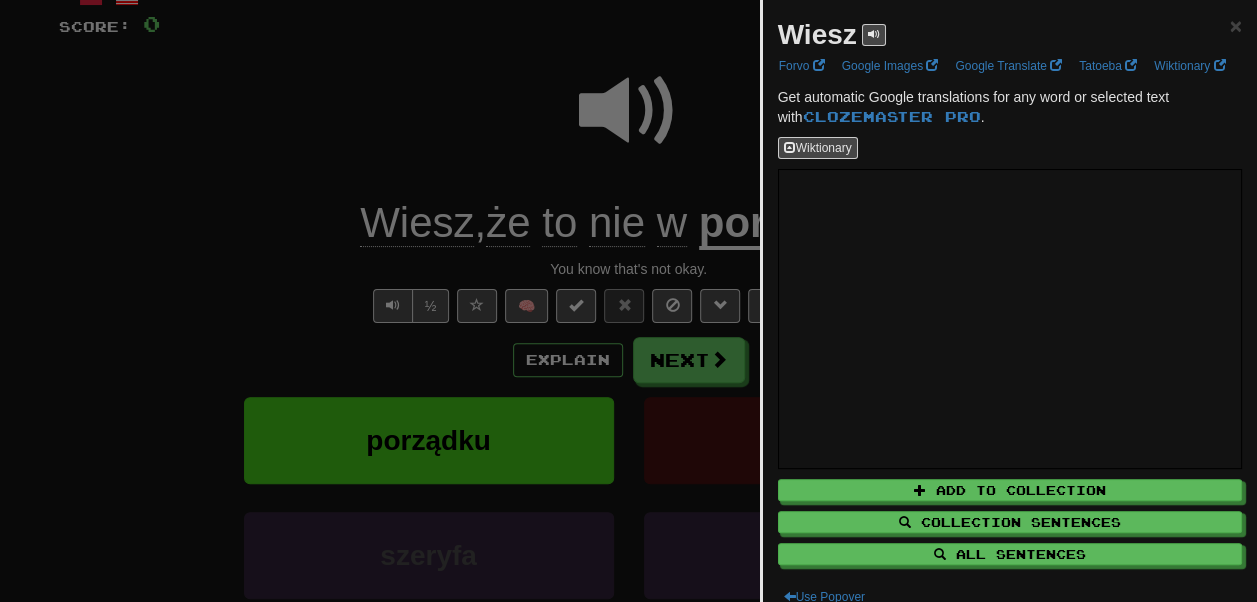 click at bounding box center (628, 301) 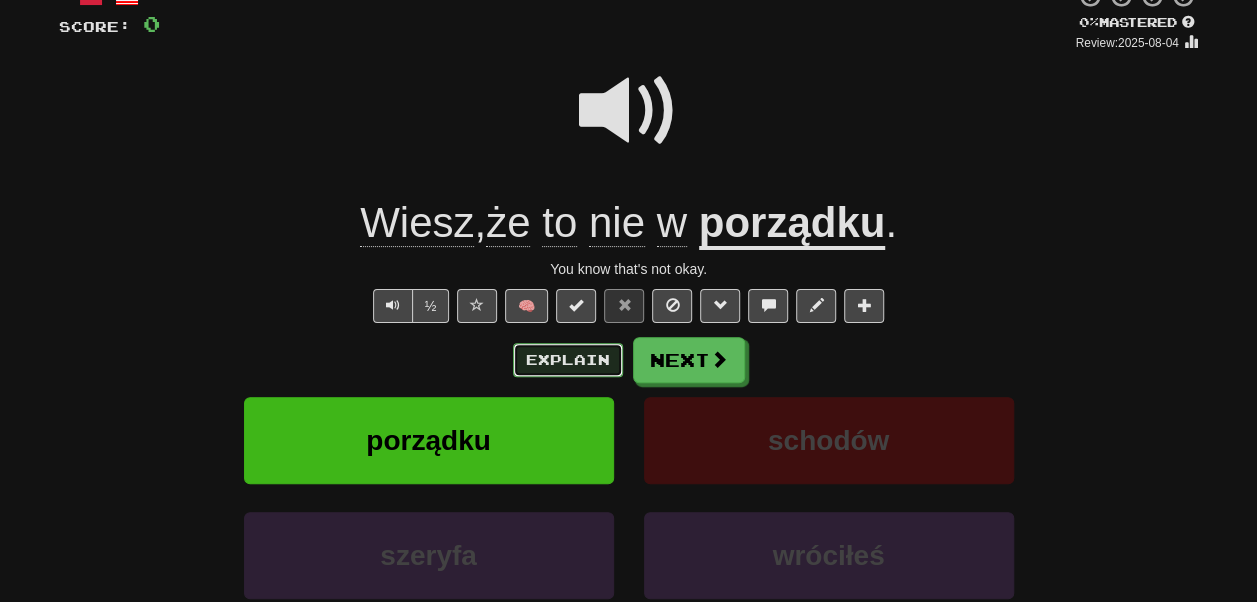 click on "Explain" at bounding box center [568, 360] 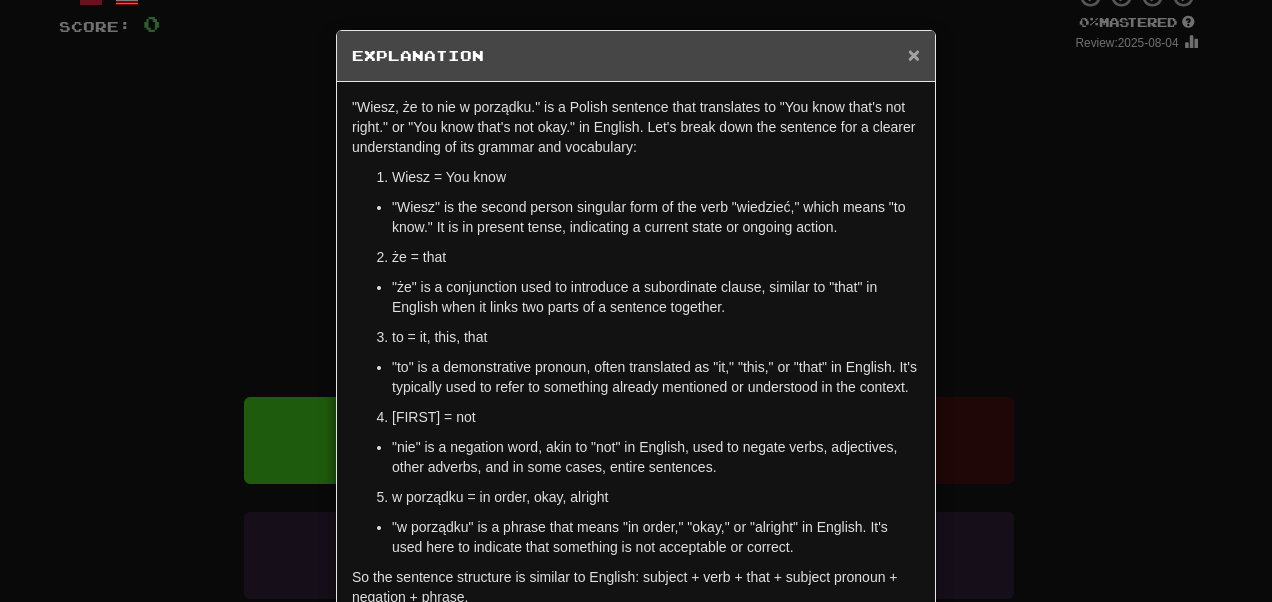 click on "×" at bounding box center [914, 54] 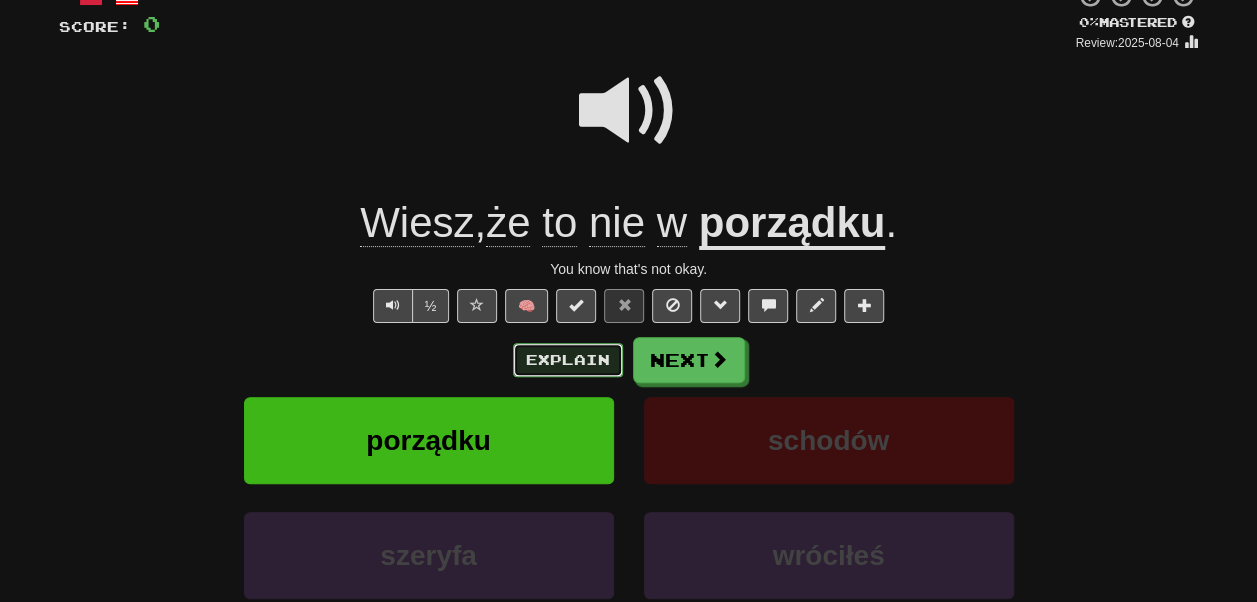 click on "Explain" at bounding box center [568, 360] 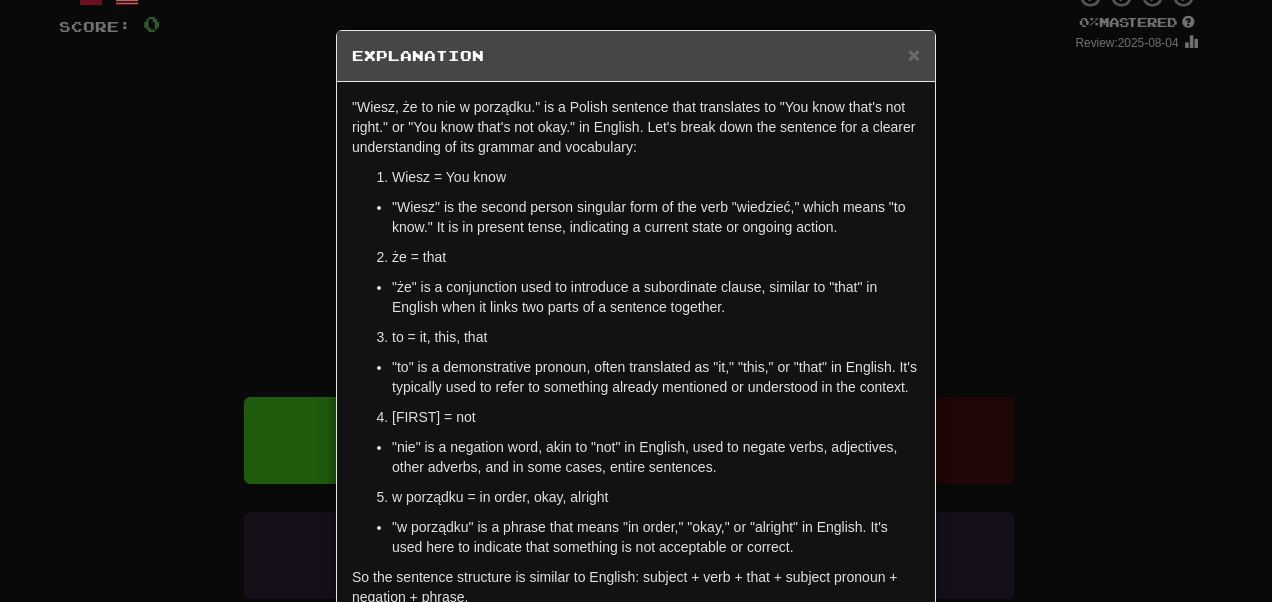 scroll, scrollTop: 0, scrollLeft: 0, axis: both 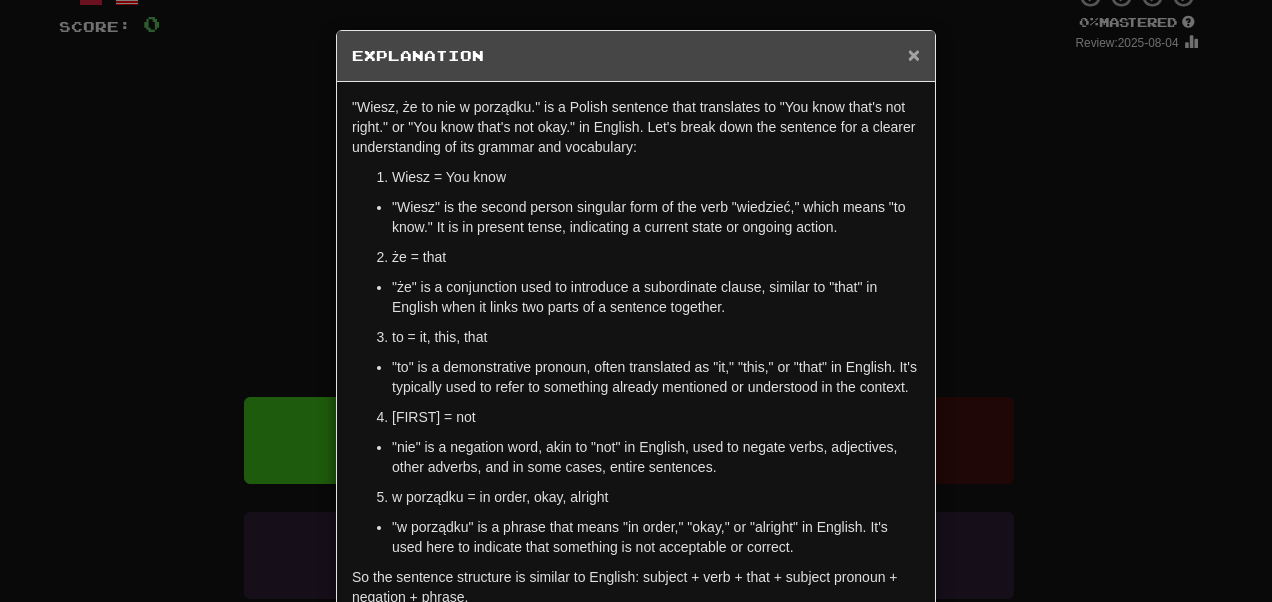 click on "×" at bounding box center (914, 54) 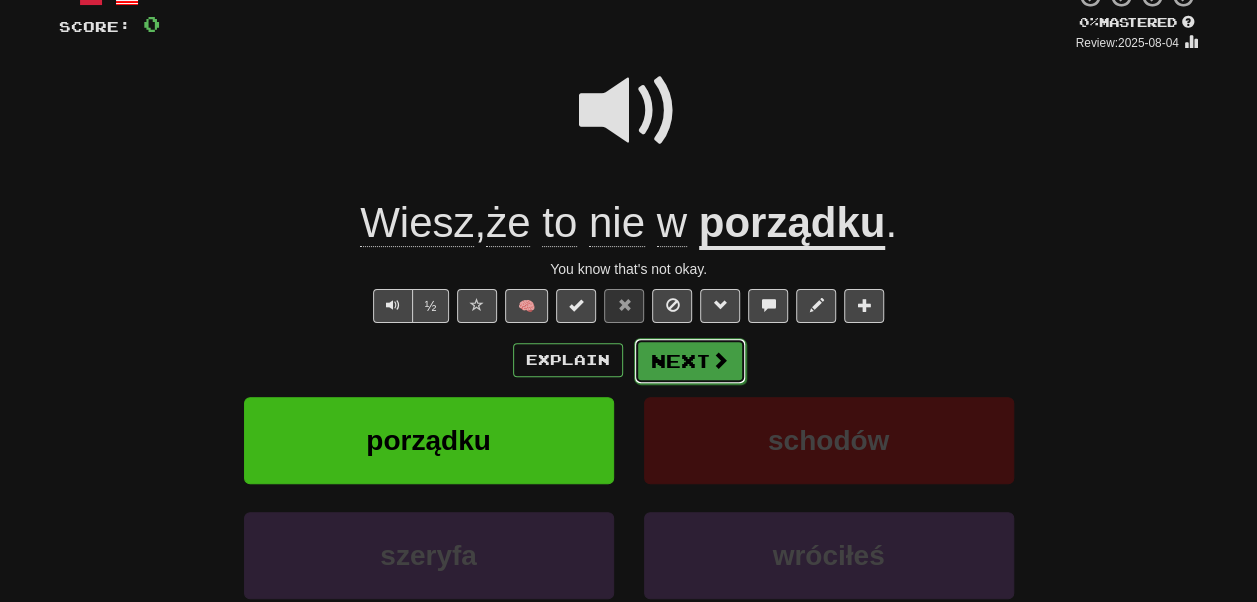 click on "Next" at bounding box center (690, 361) 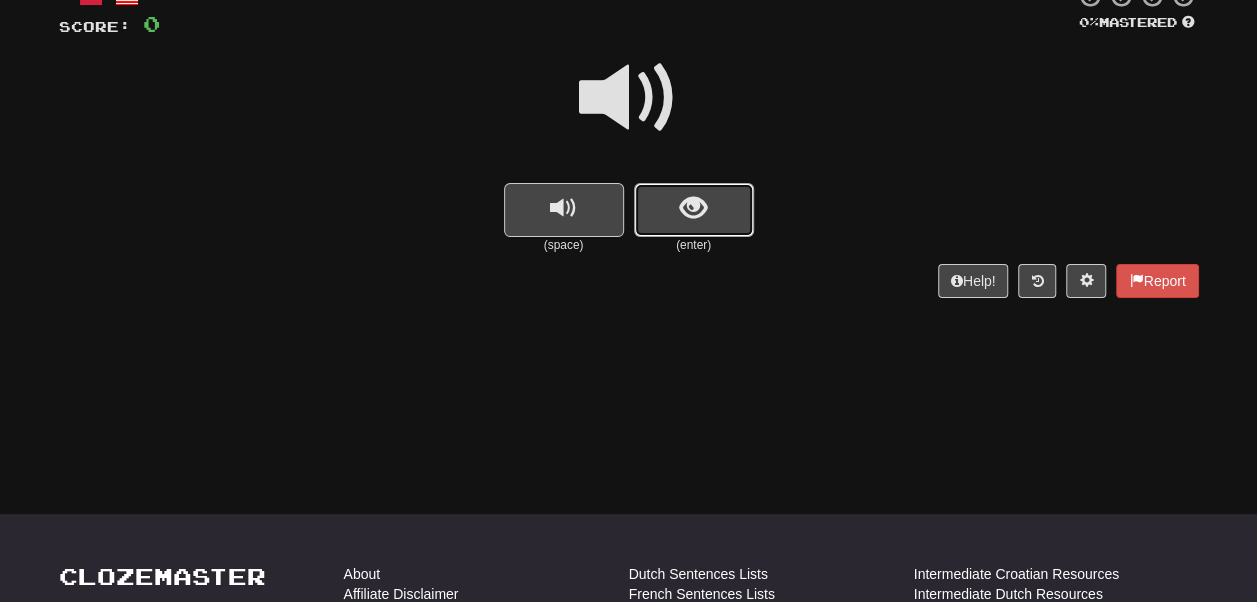 click at bounding box center [694, 210] 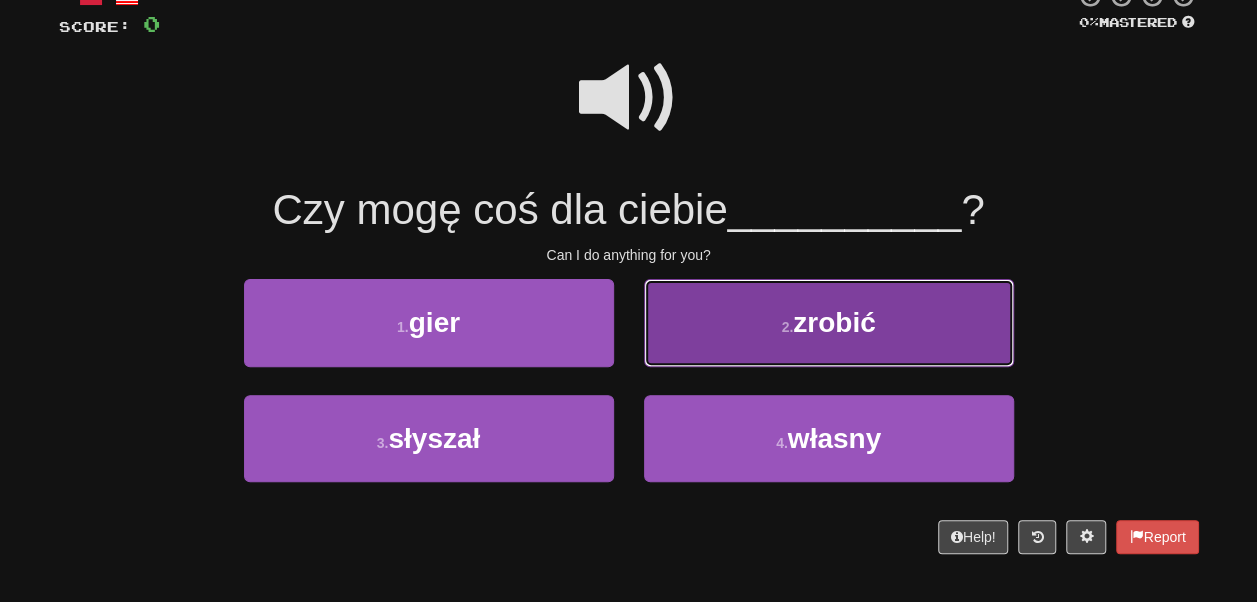 click on "2 .  zrobić" at bounding box center (829, 322) 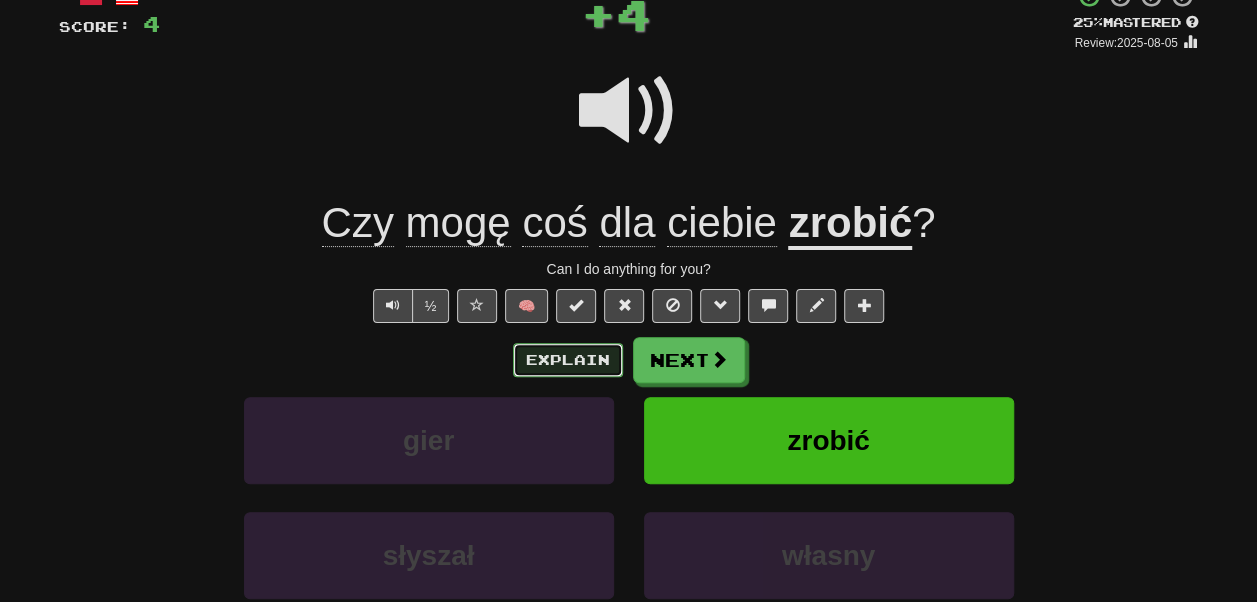 click on "Explain" at bounding box center (568, 360) 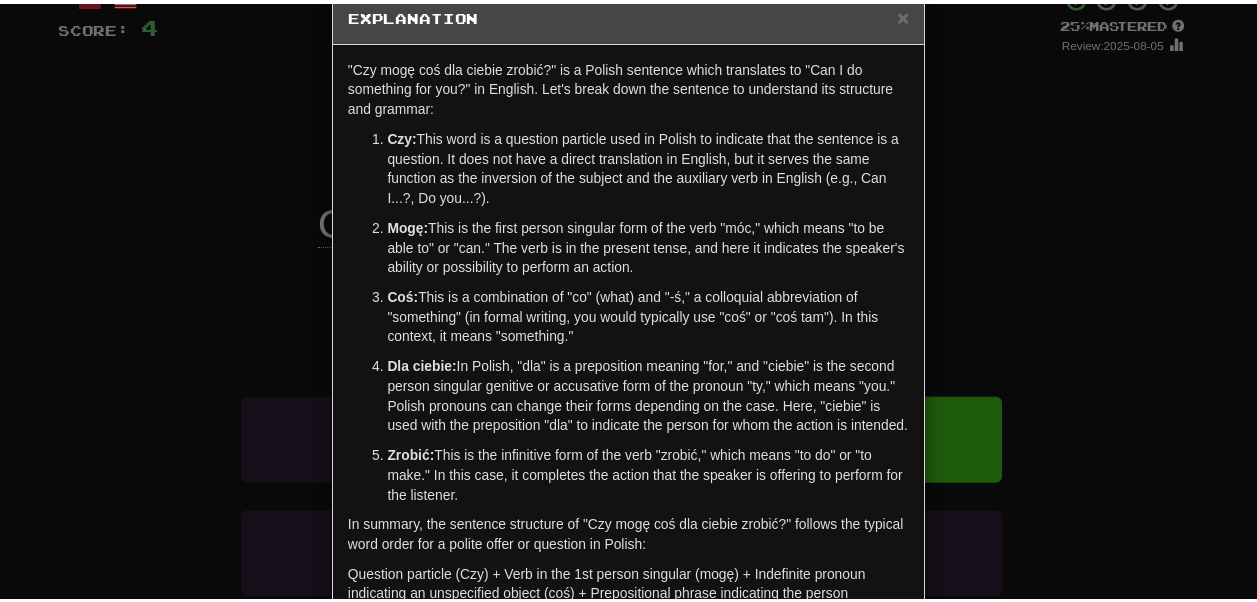 scroll, scrollTop: 10, scrollLeft: 0, axis: vertical 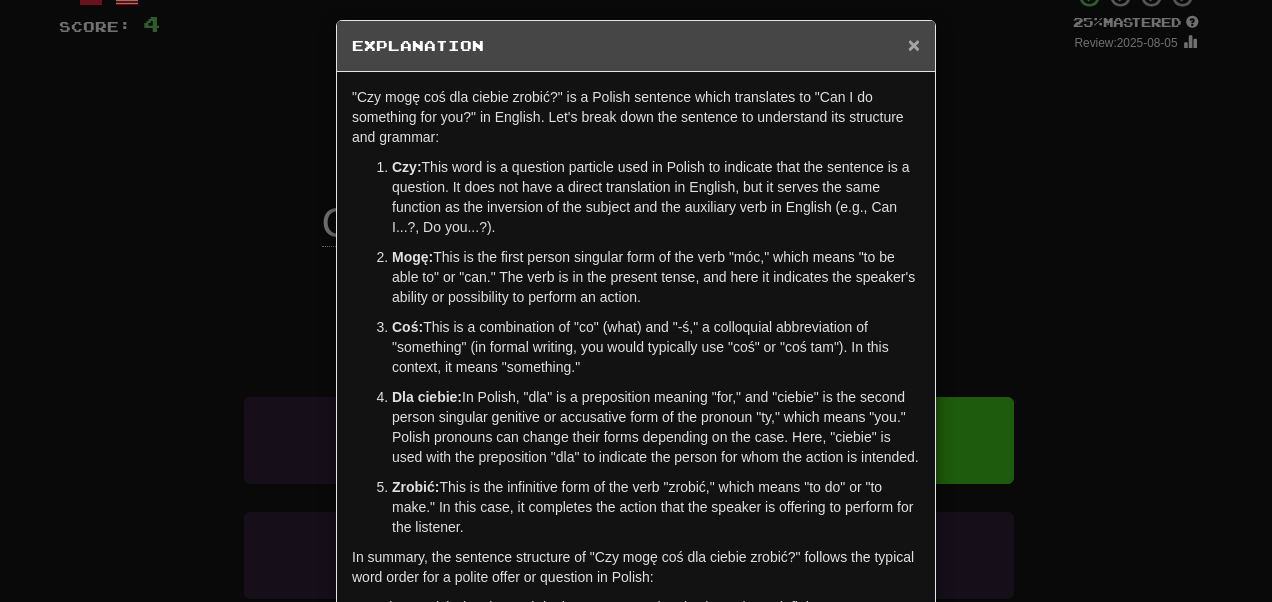 click on "×" at bounding box center [914, 44] 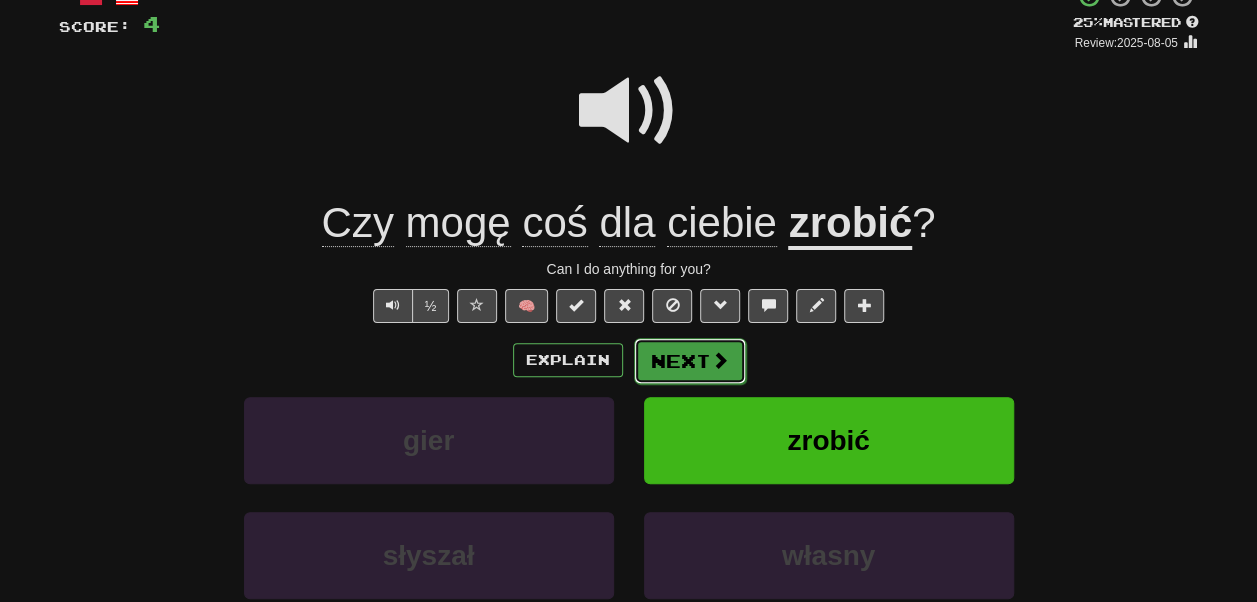 click on "Next" at bounding box center (690, 361) 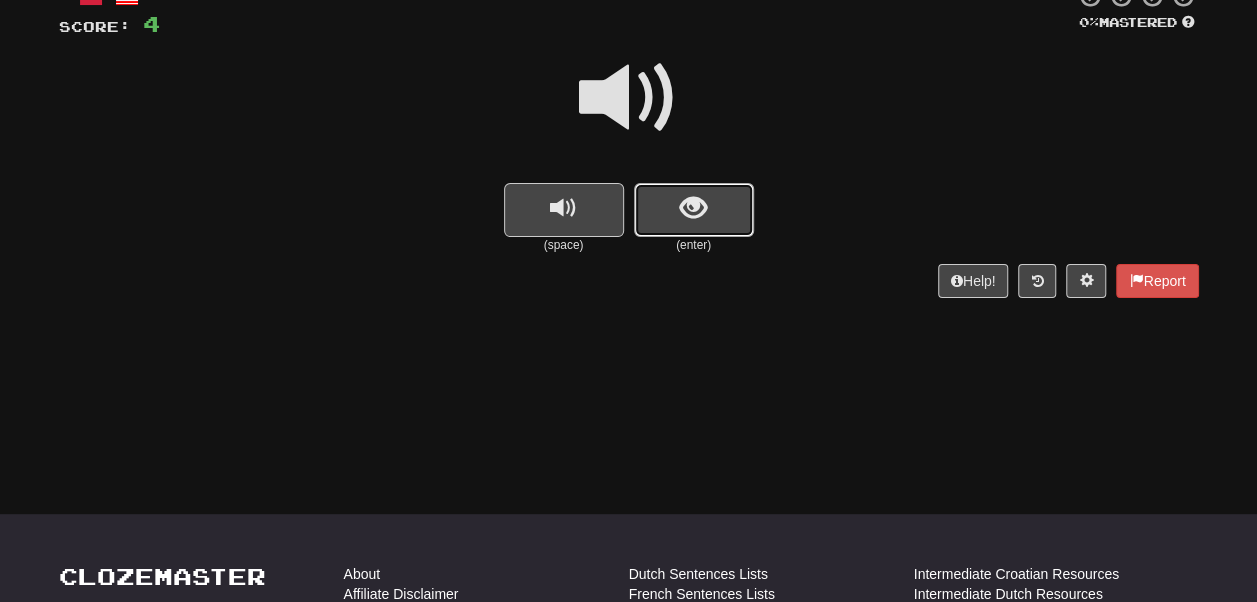 click at bounding box center (694, 210) 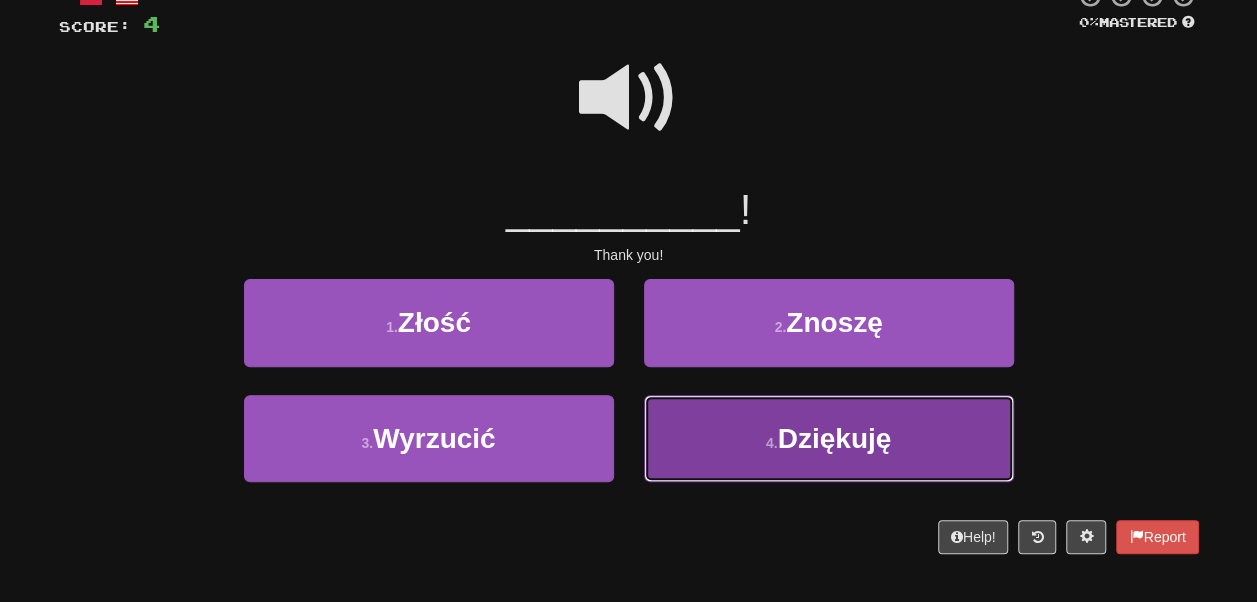 click on "4 .  Dziękuję" at bounding box center (829, 438) 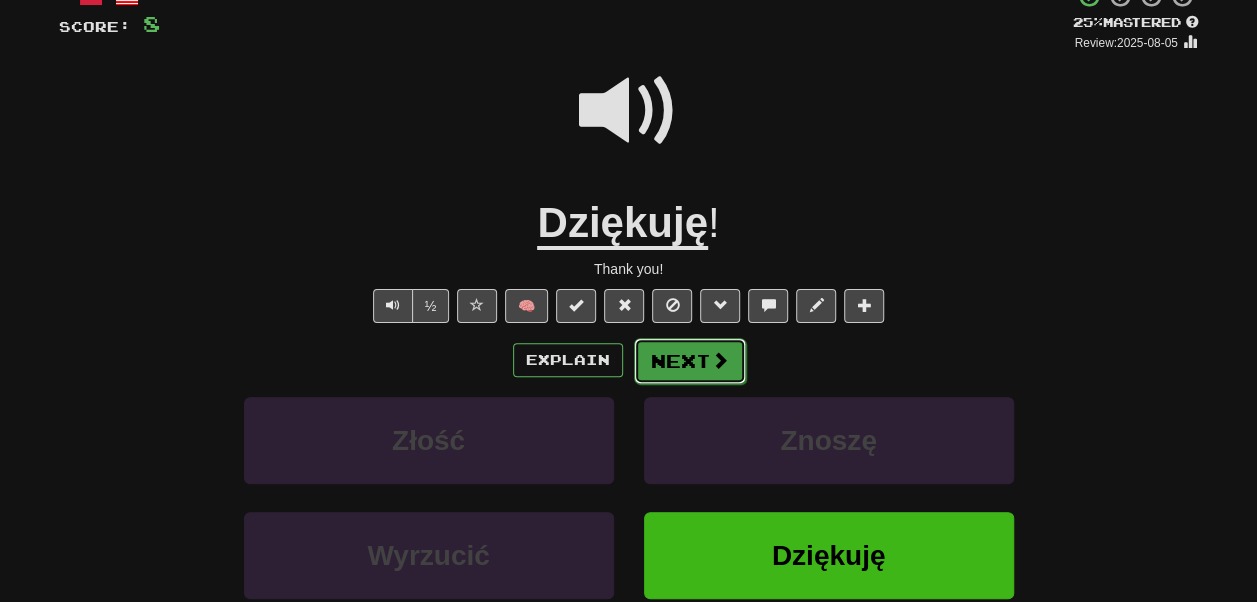 click on "Next" at bounding box center [690, 361] 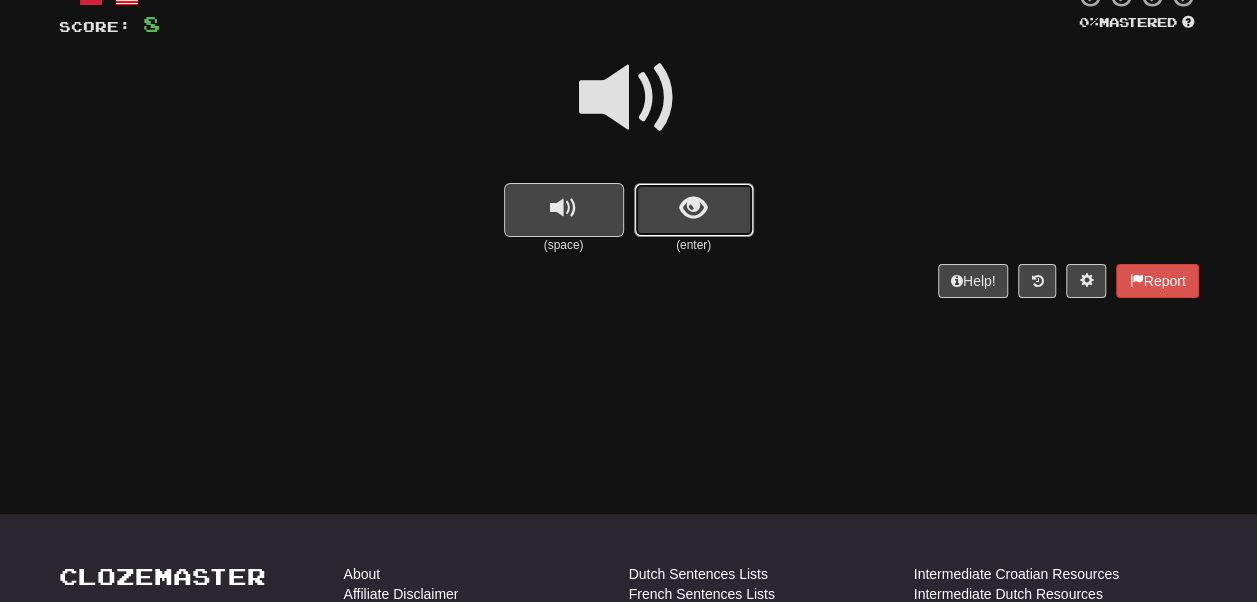 click at bounding box center [694, 210] 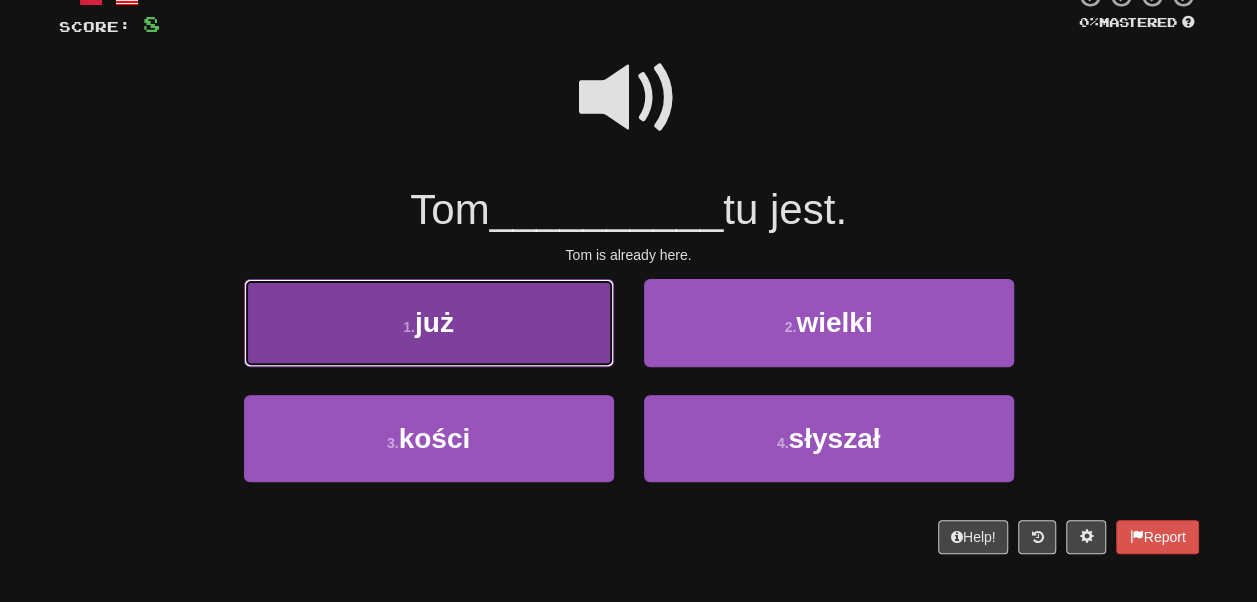 click on "1 .  już" at bounding box center [429, 322] 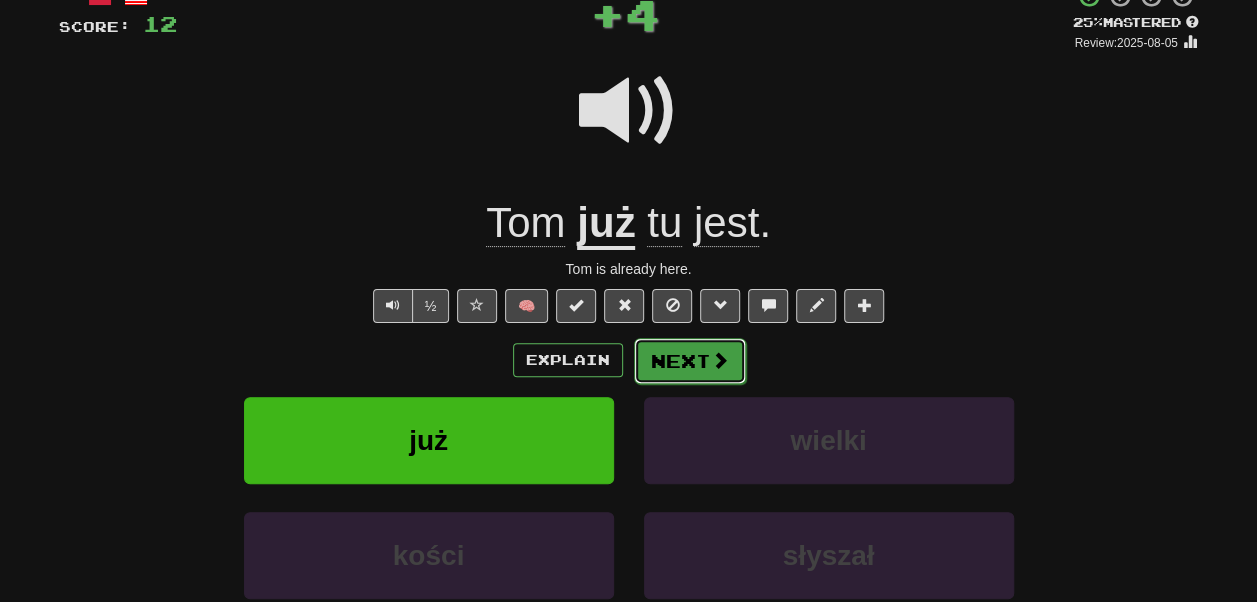 click on "Next" at bounding box center (690, 361) 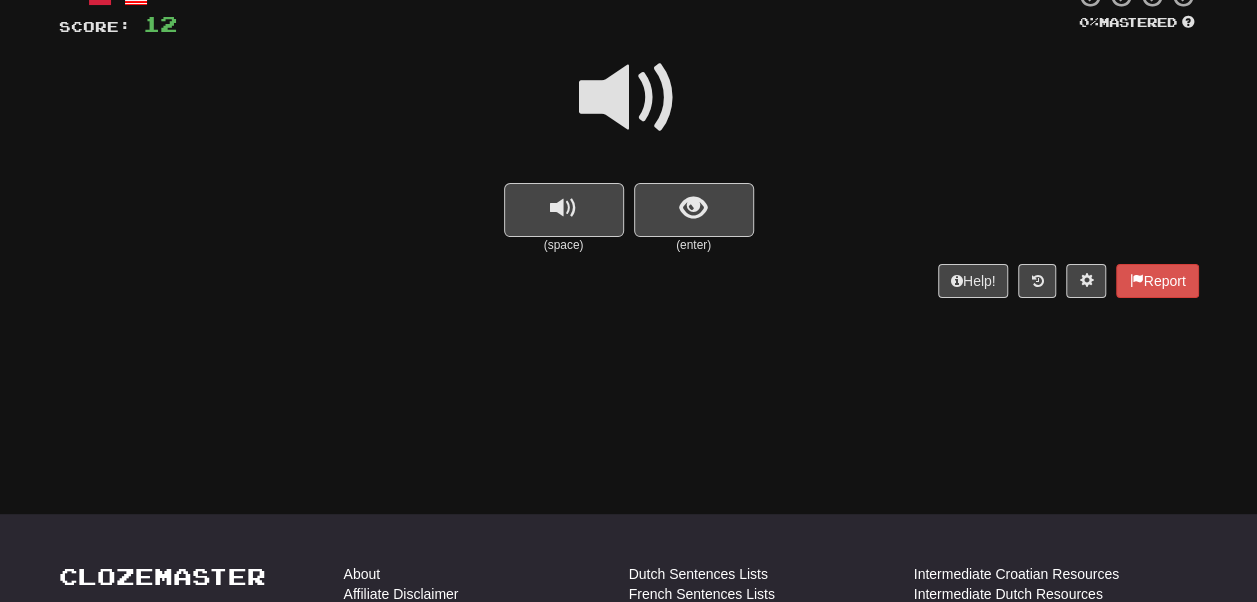 click at bounding box center (629, 111) 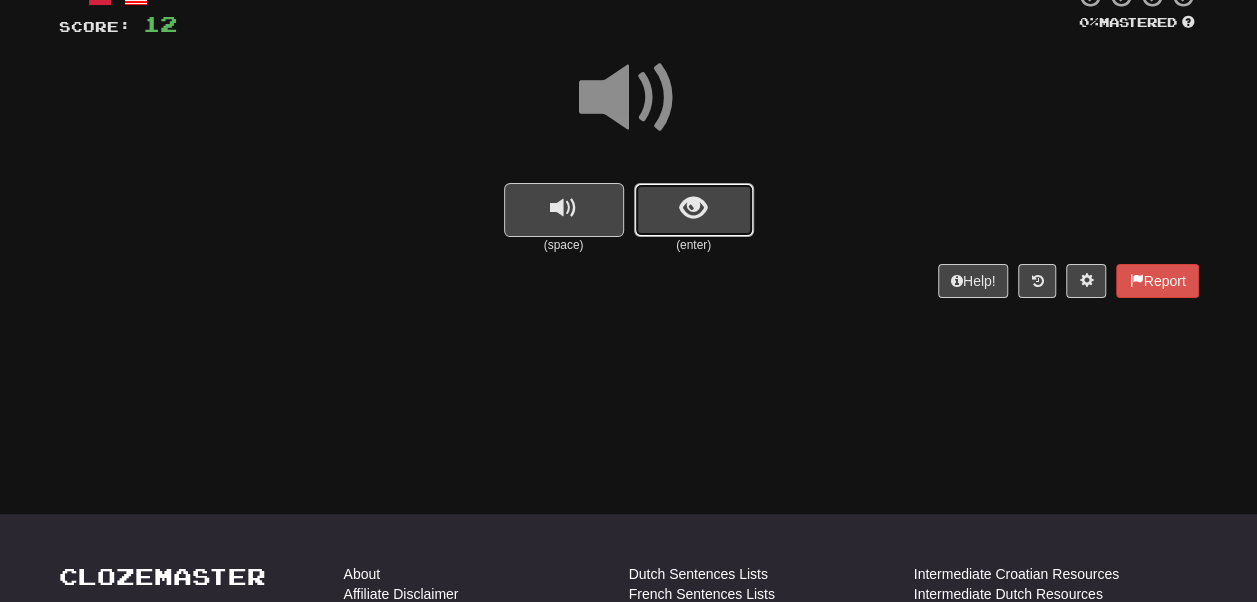 click at bounding box center [693, 208] 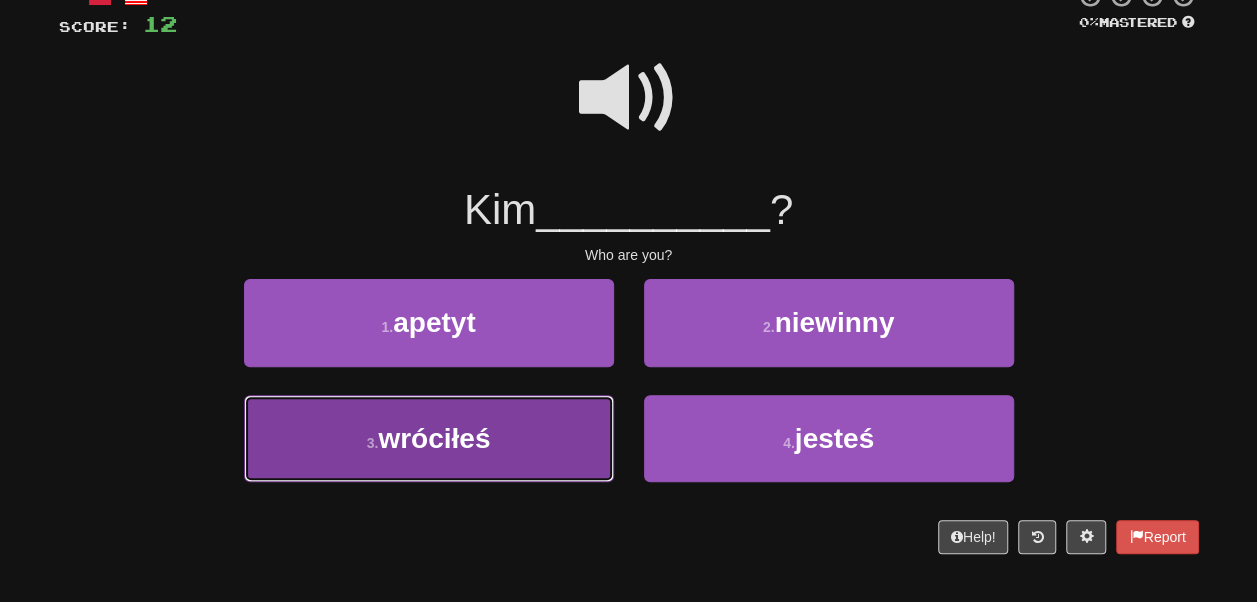 click on "3 .  wróciłeś" at bounding box center (429, 438) 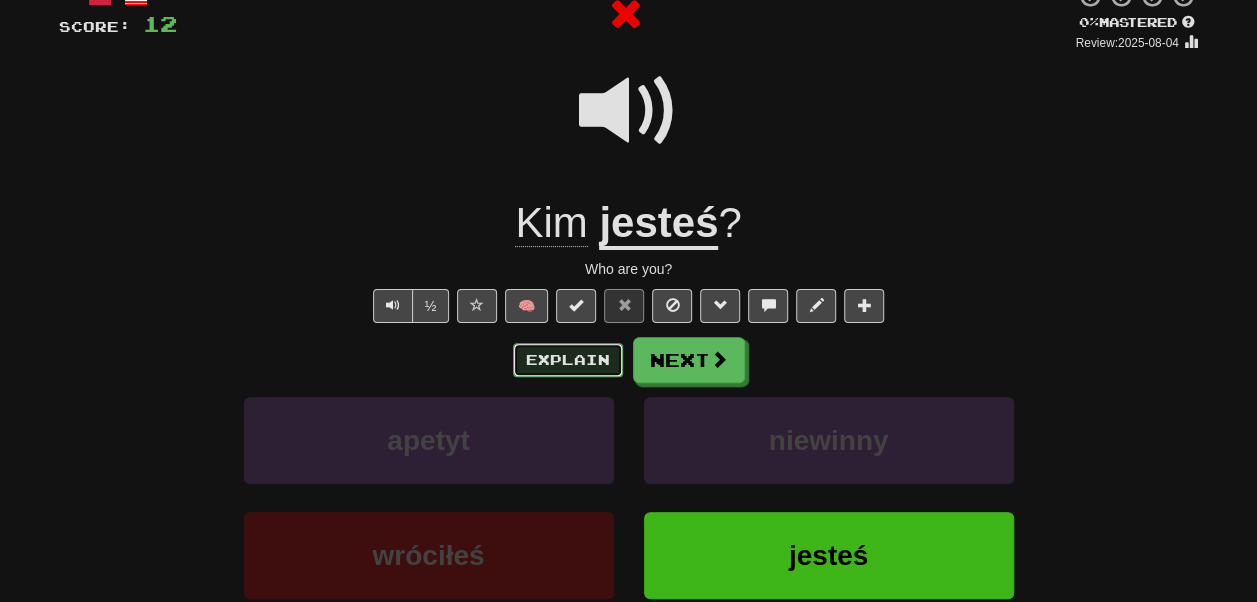 click on "Explain" at bounding box center [568, 360] 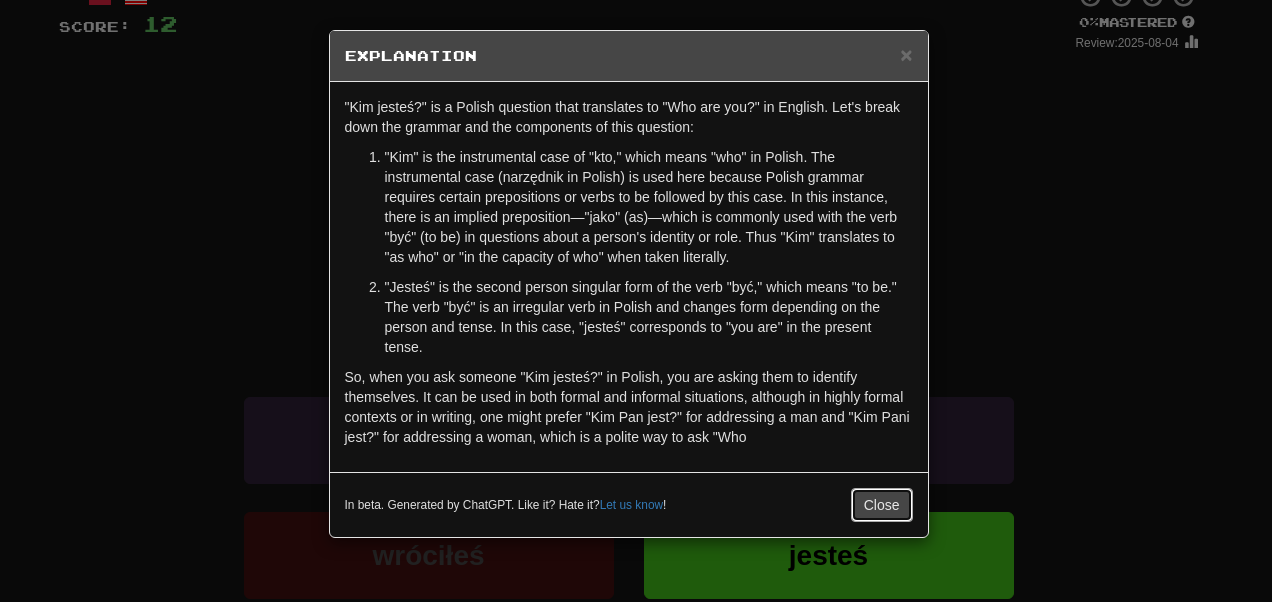 click on "Close" at bounding box center (882, 505) 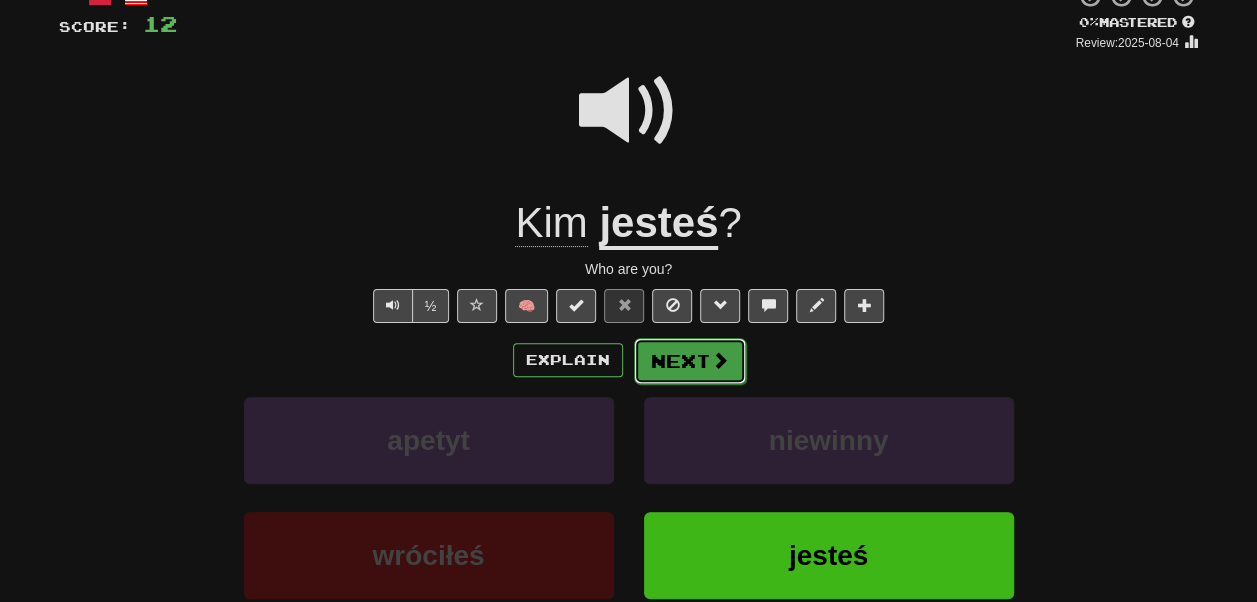 click on "Next" at bounding box center (690, 361) 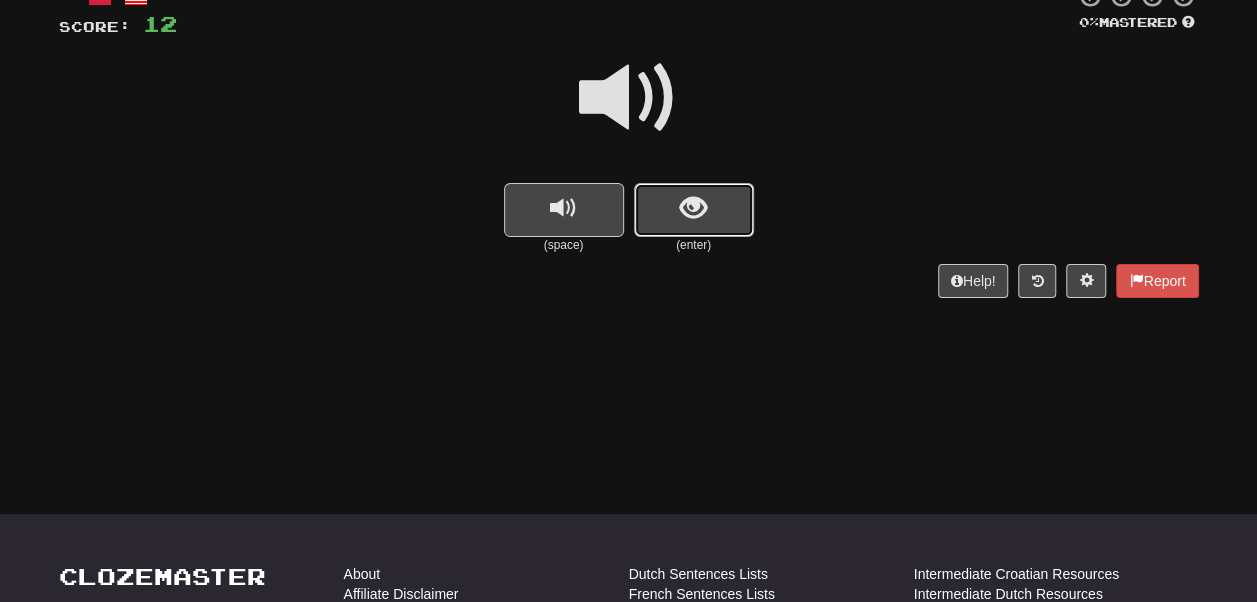 click at bounding box center [693, 208] 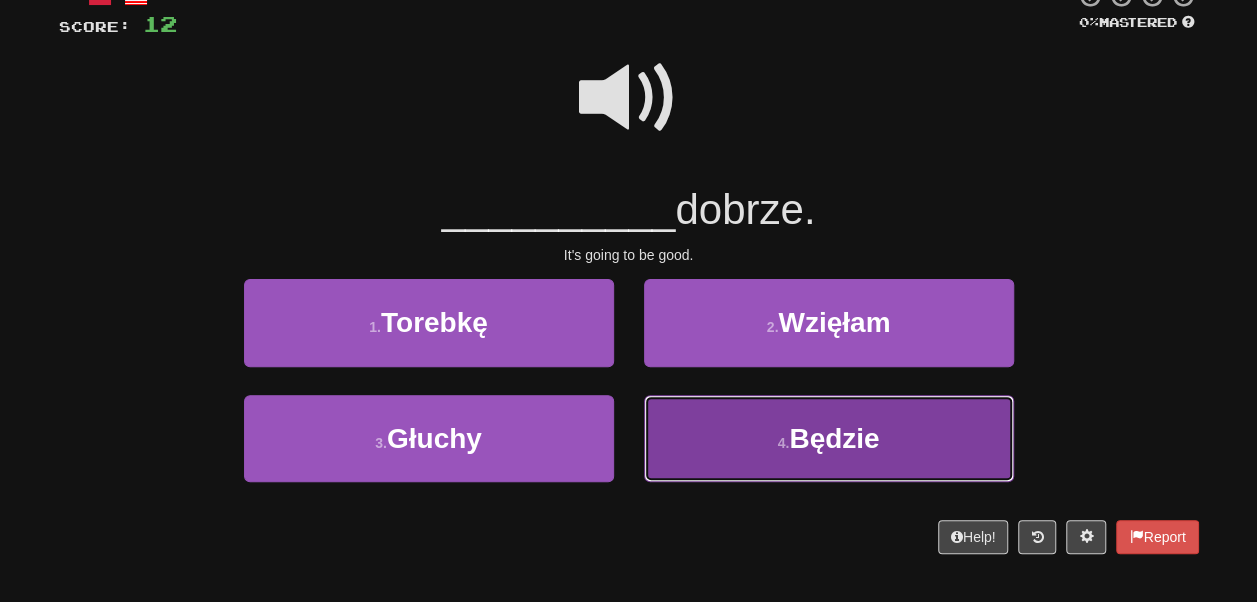 click on "4 .  Będzie" at bounding box center (829, 438) 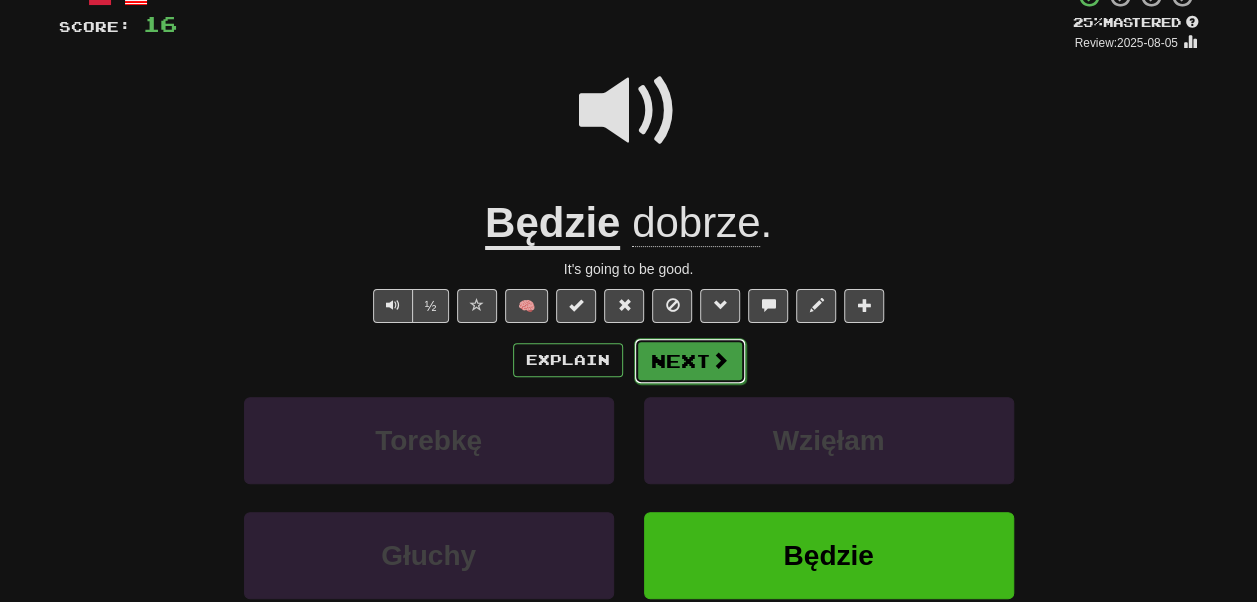 click on "Next" at bounding box center (690, 361) 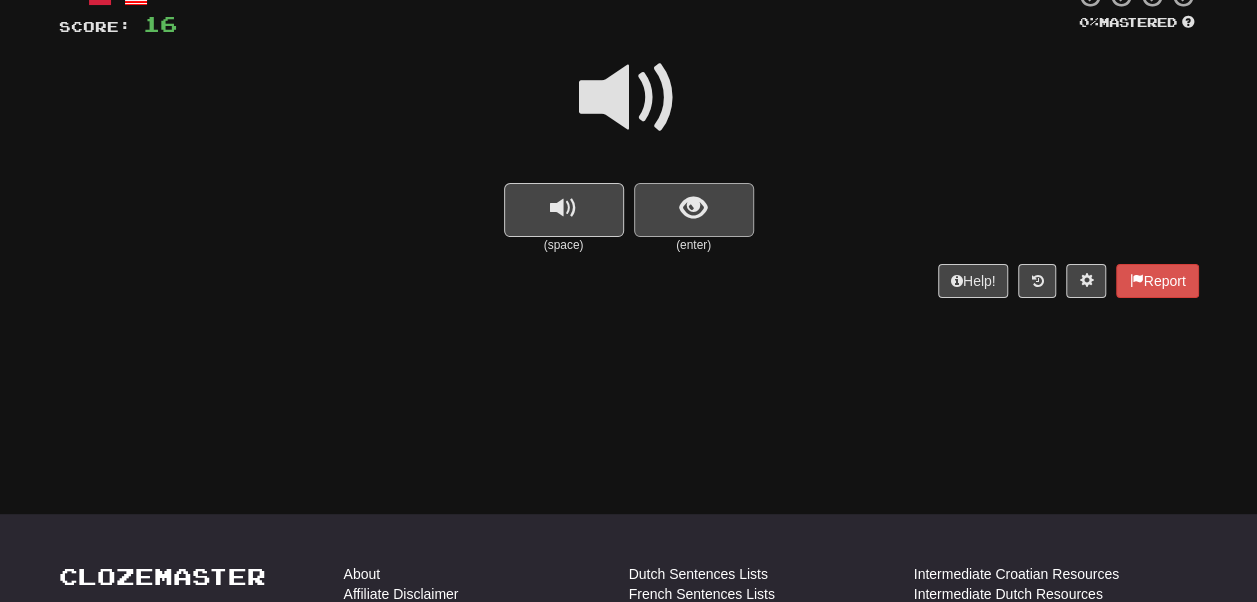 drag, startPoint x: 663, startPoint y: 246, endPoint x: 669, endPoint y: 236, distance: 11.661903 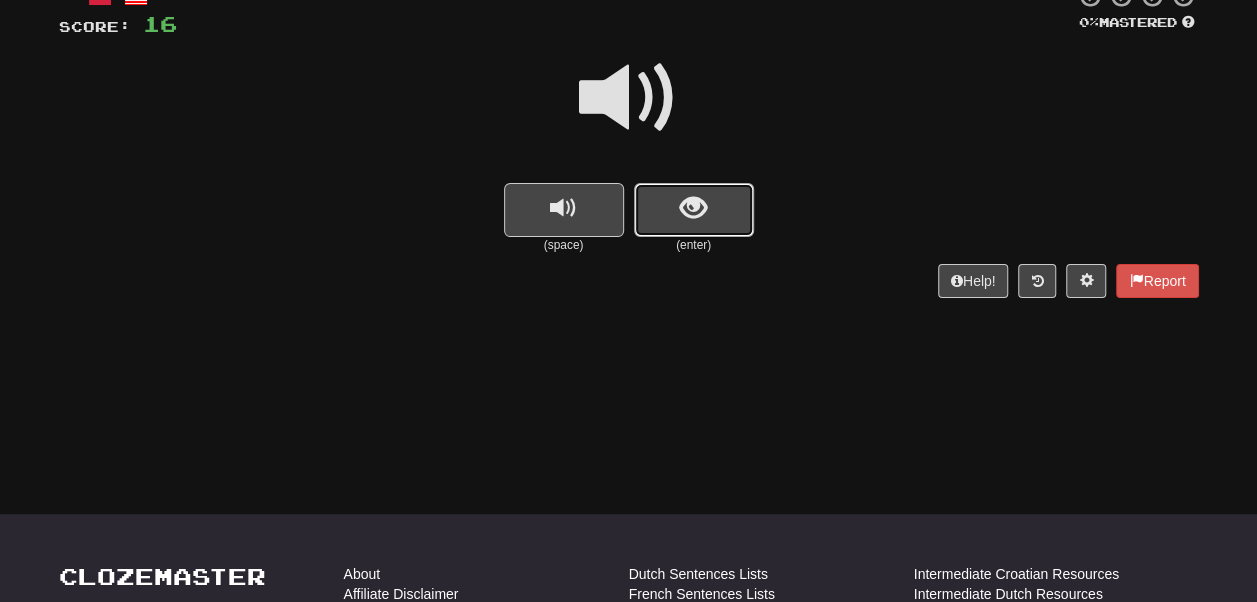 click at bounding box center [694, 210] 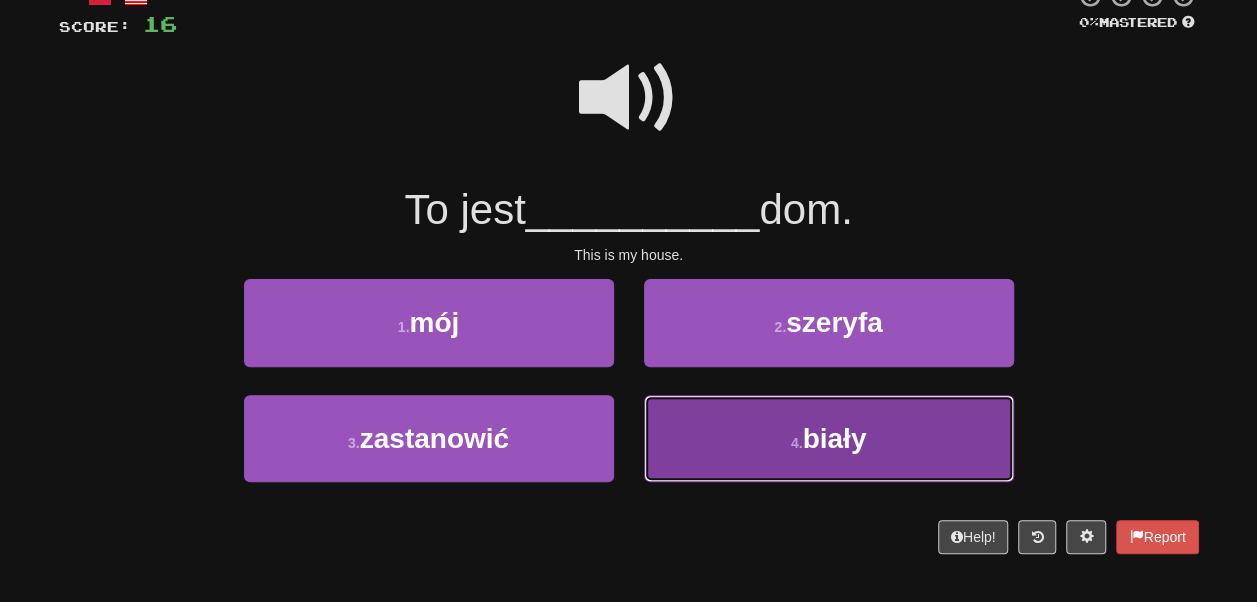 click on "4 .  biały" at bounding box center (829, 438) 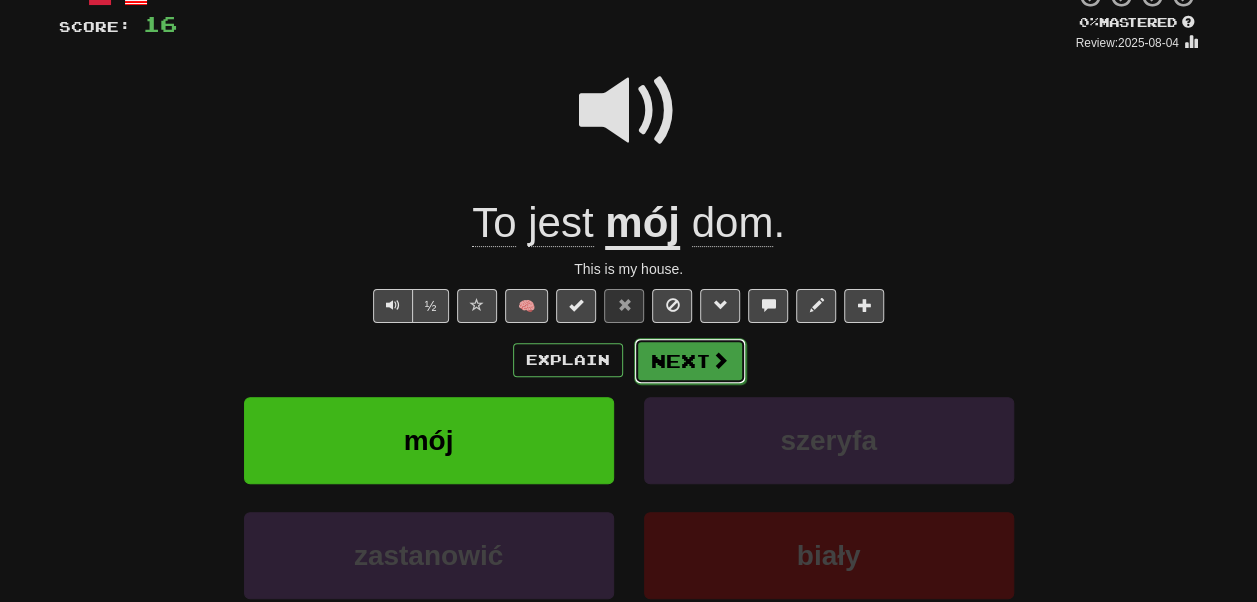 click on "Next" at bounding box center (690, 361) 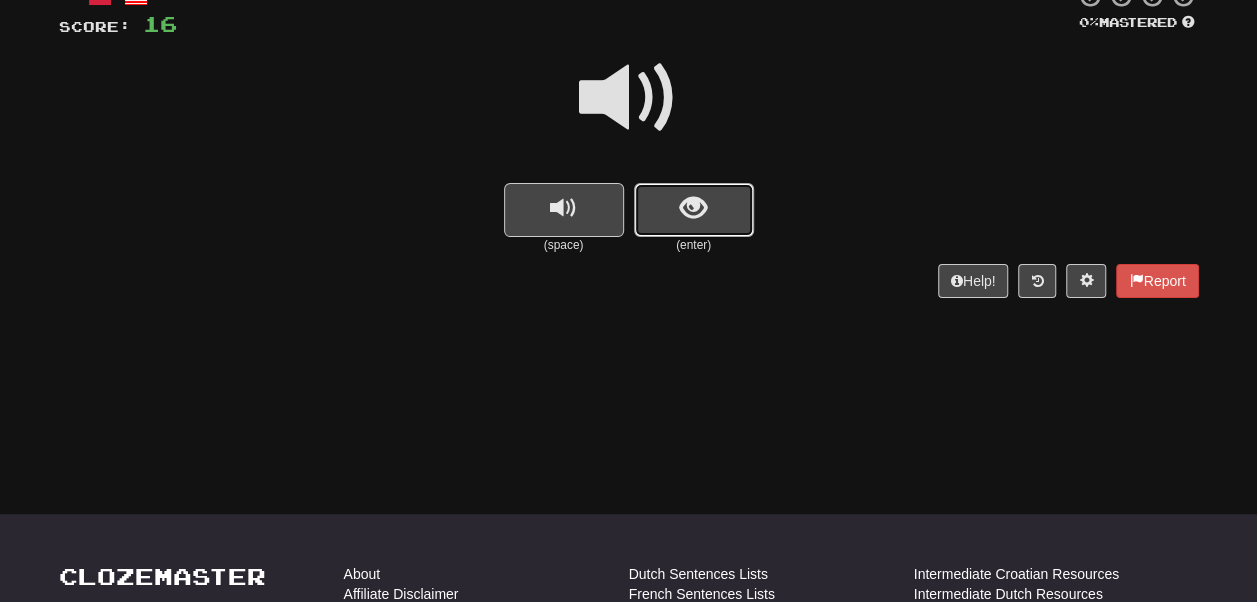 click at bounding box center [693, 208] 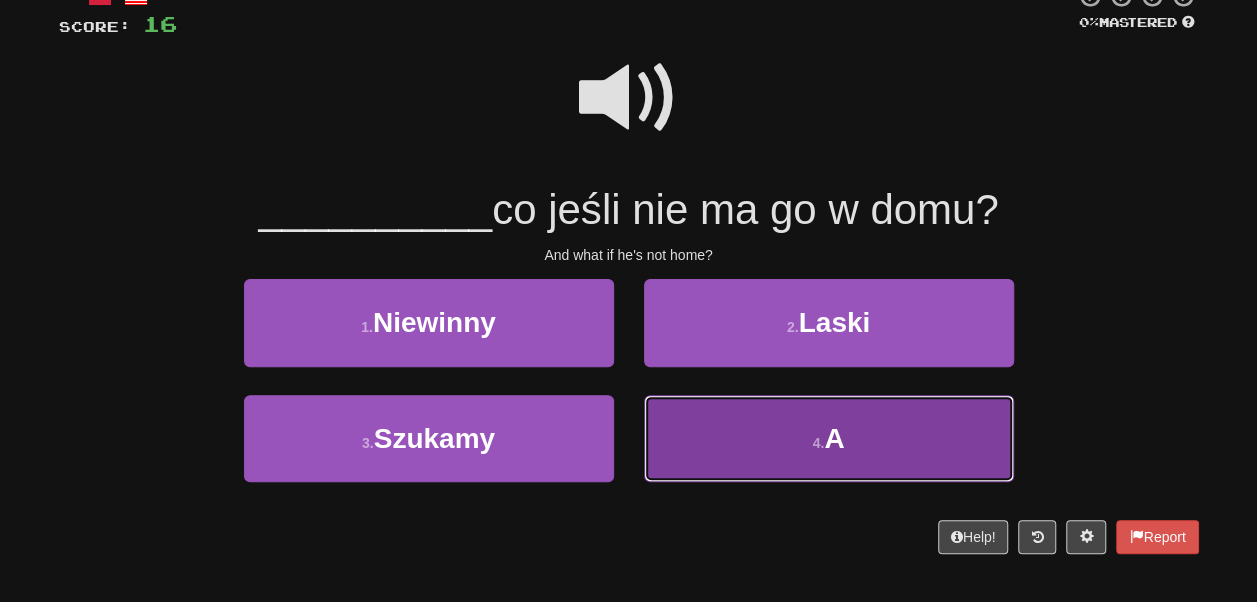 click on "4 .  A" at bounding box center [829, 438] 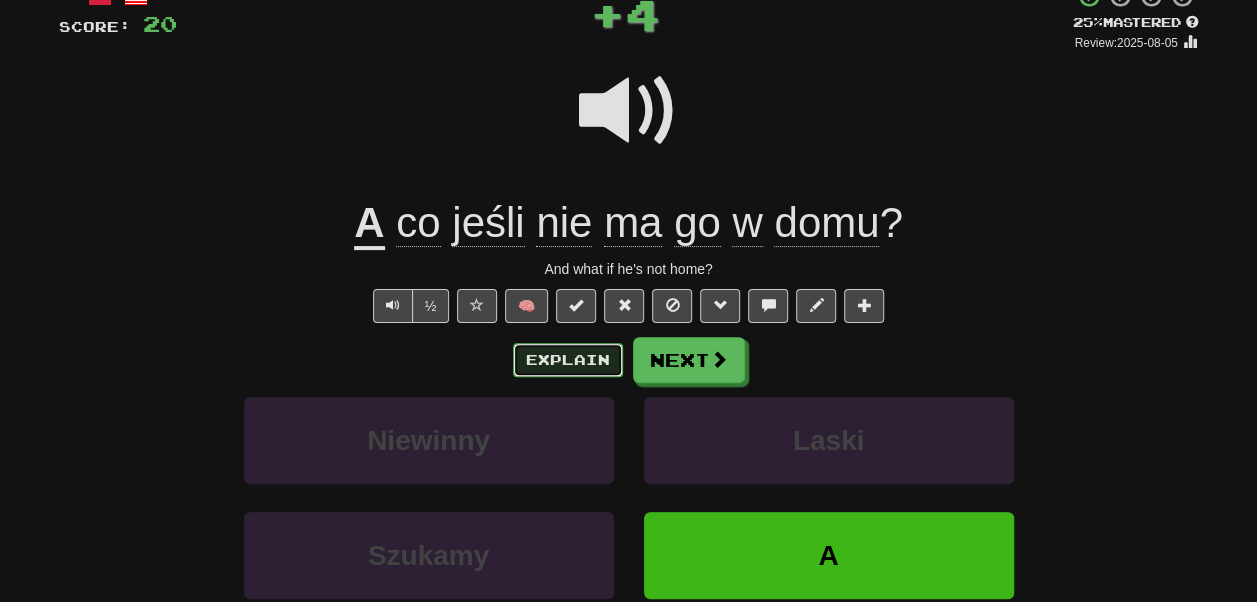 click on "Explain" at bounding box center [568, 360] 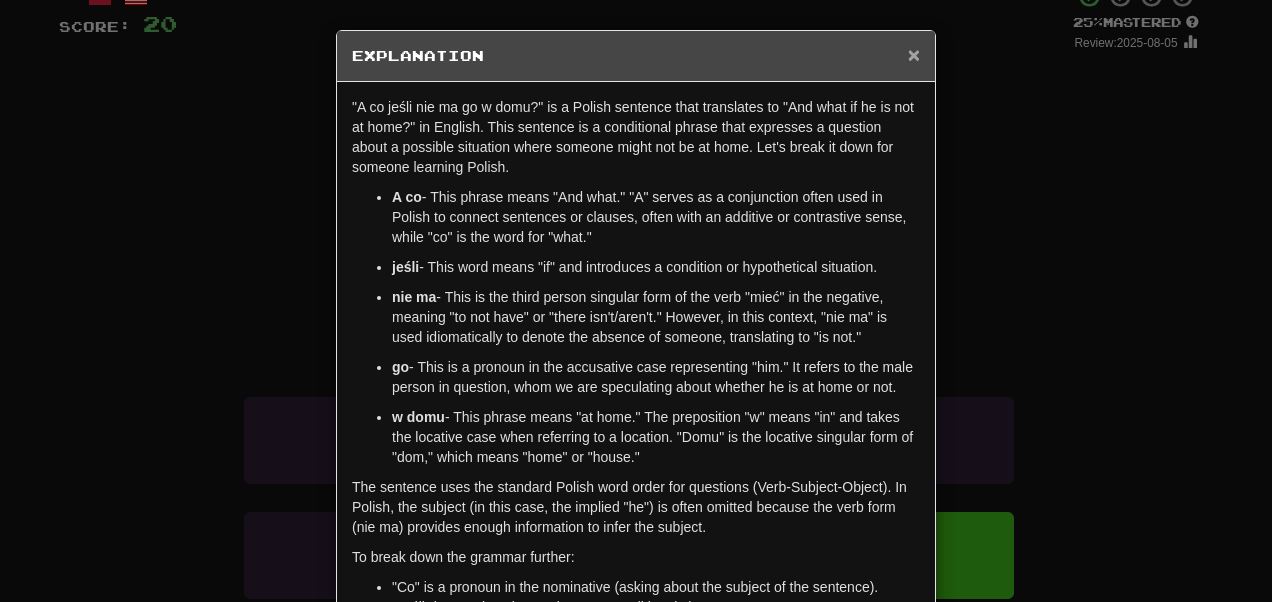 click on "×" at bounding box center (914, 54) 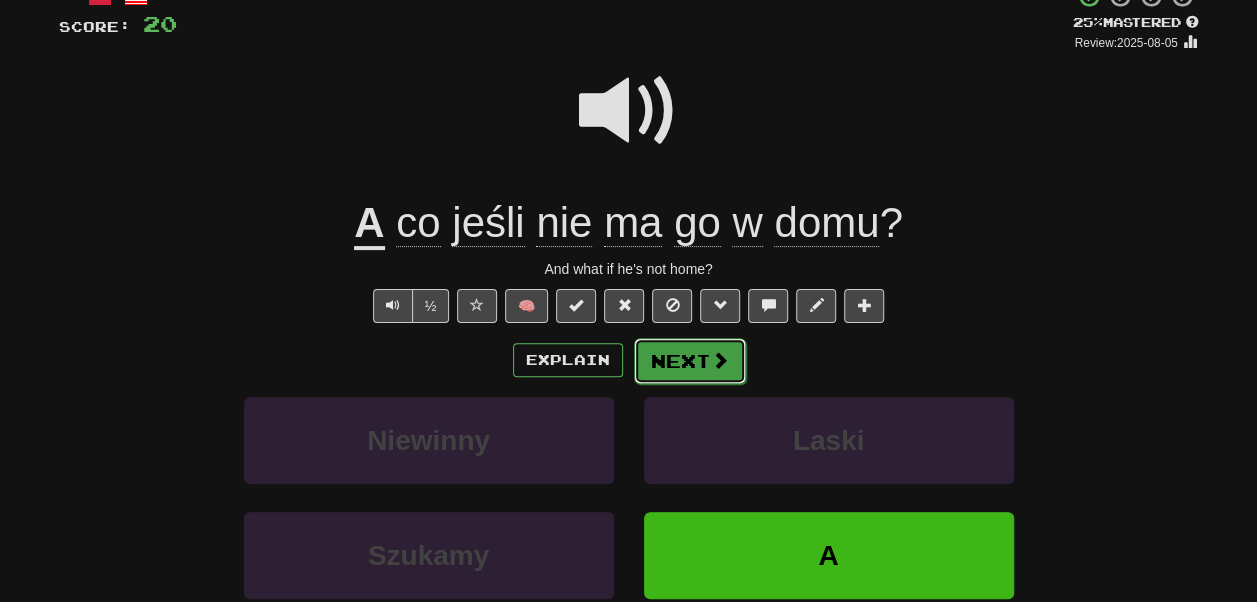 click on "Next" at bounding box center [690, 361] 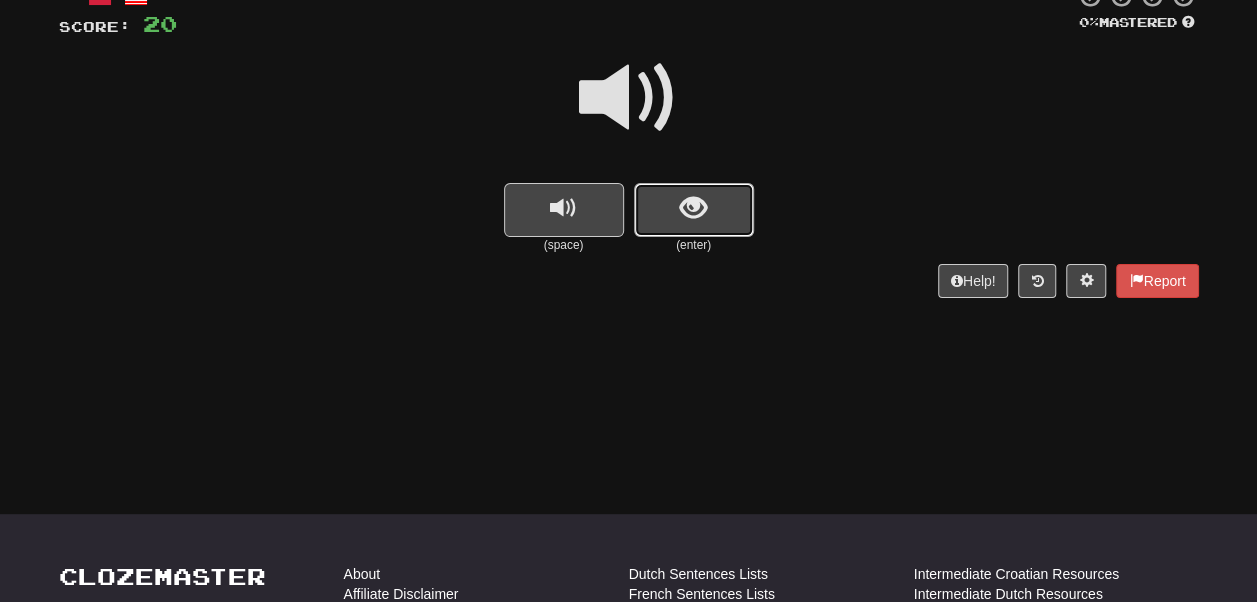 click at bounding box center (693, 208) 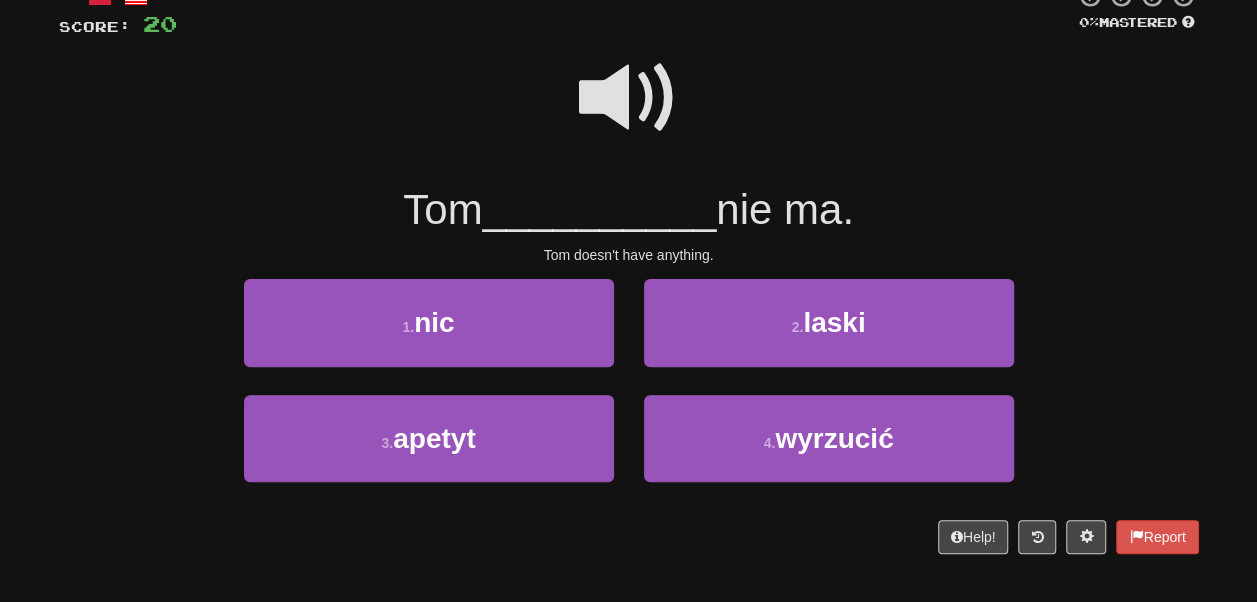 click at bounding box center [629, 98] 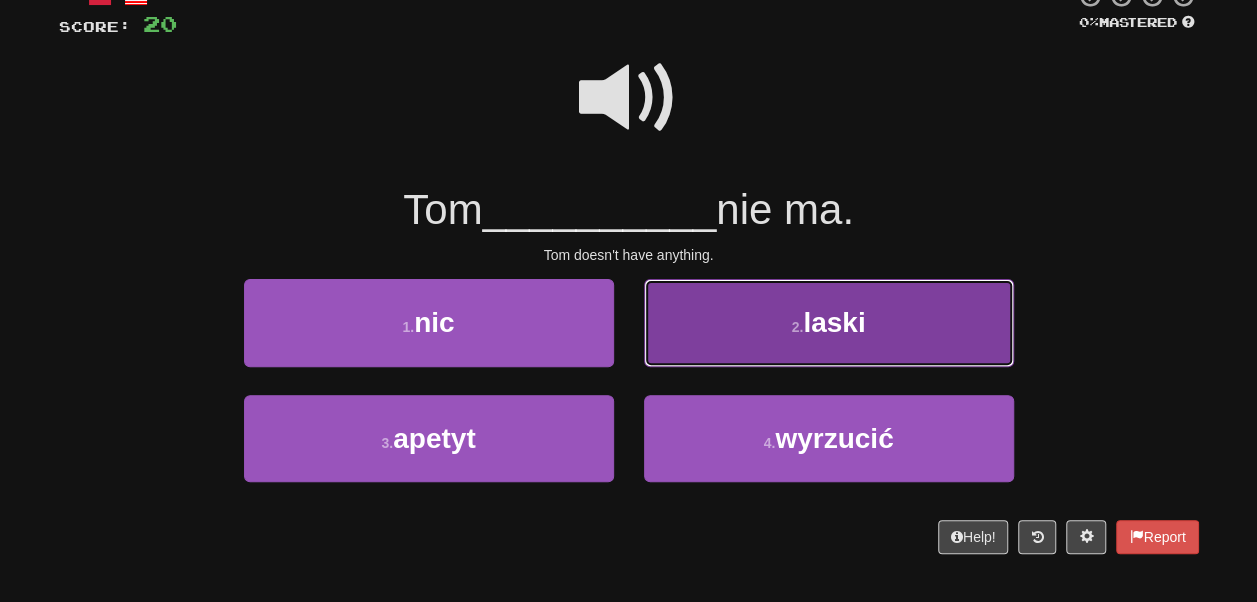 click on "2 .  laski" at bounding box center (829, 322) 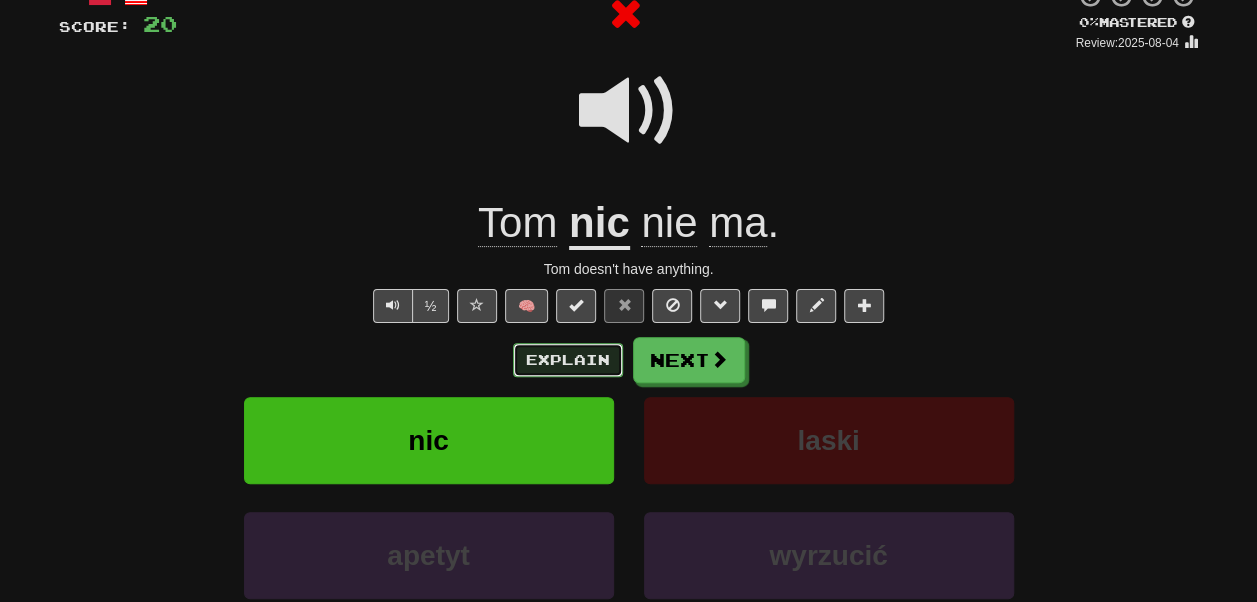 click on "Explain" at bounding box center [568, 360] 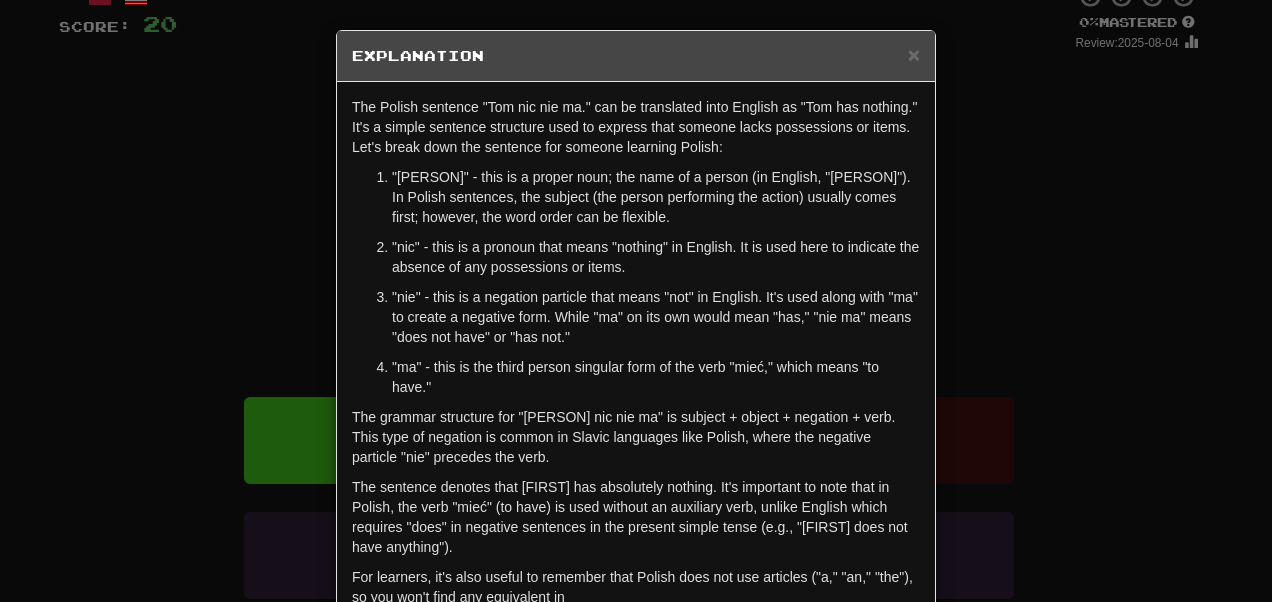 click on "Explanation" at bounding box center (636, 56) 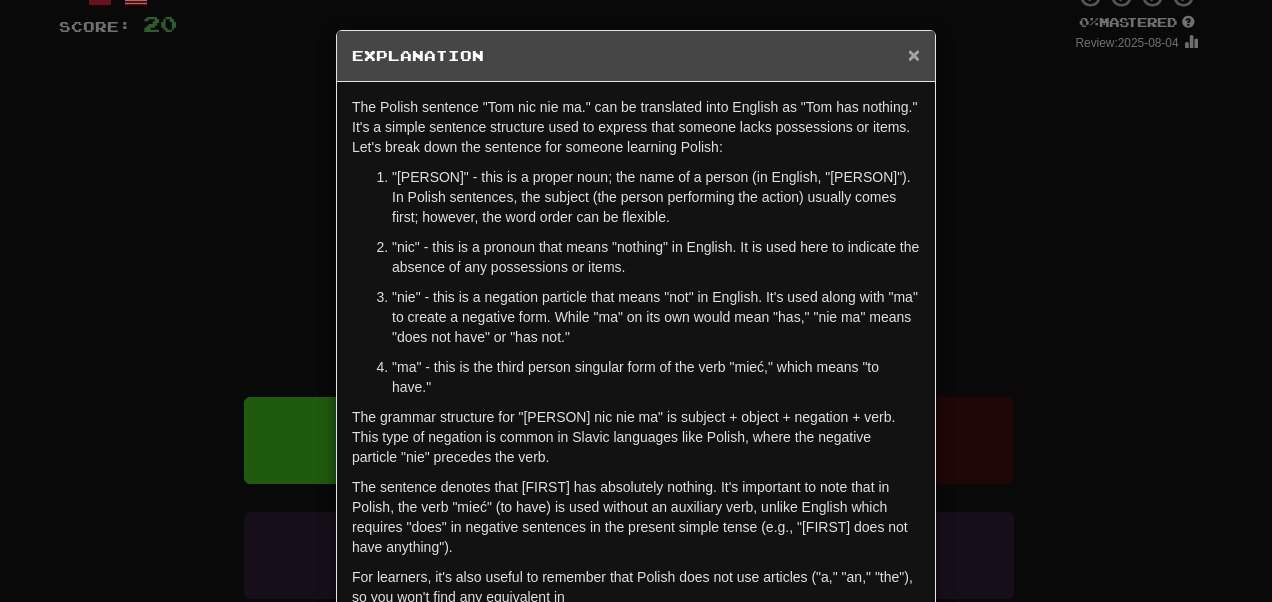 click on "×" at bounding box center [914, 54] 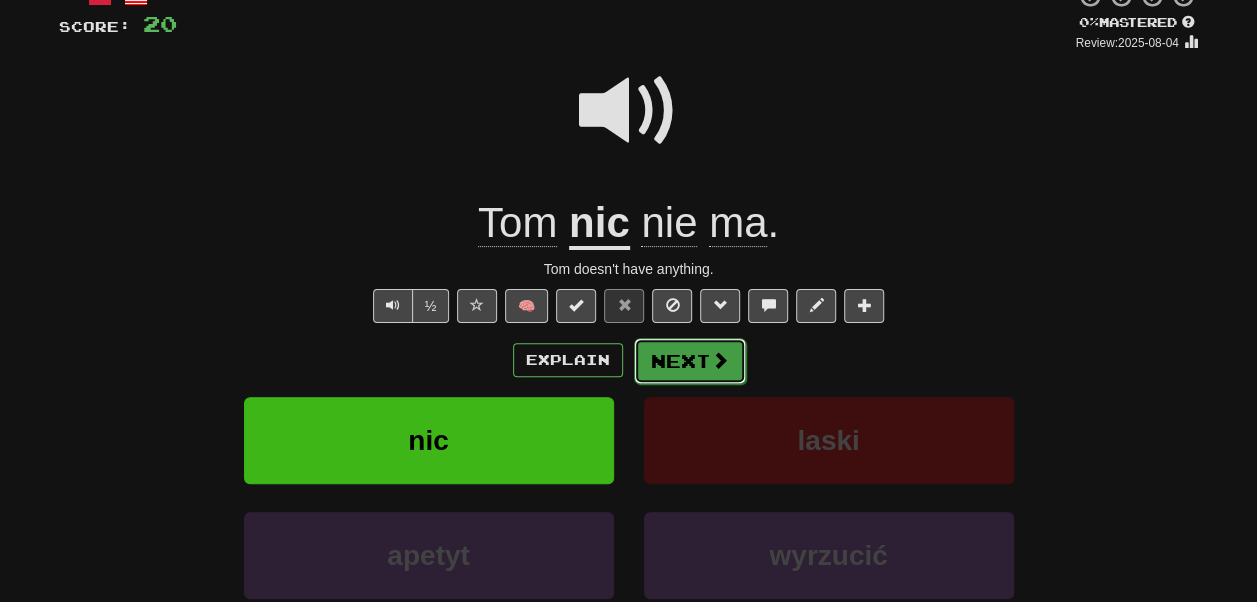 click on "Next" at bounding box center [690, 361] 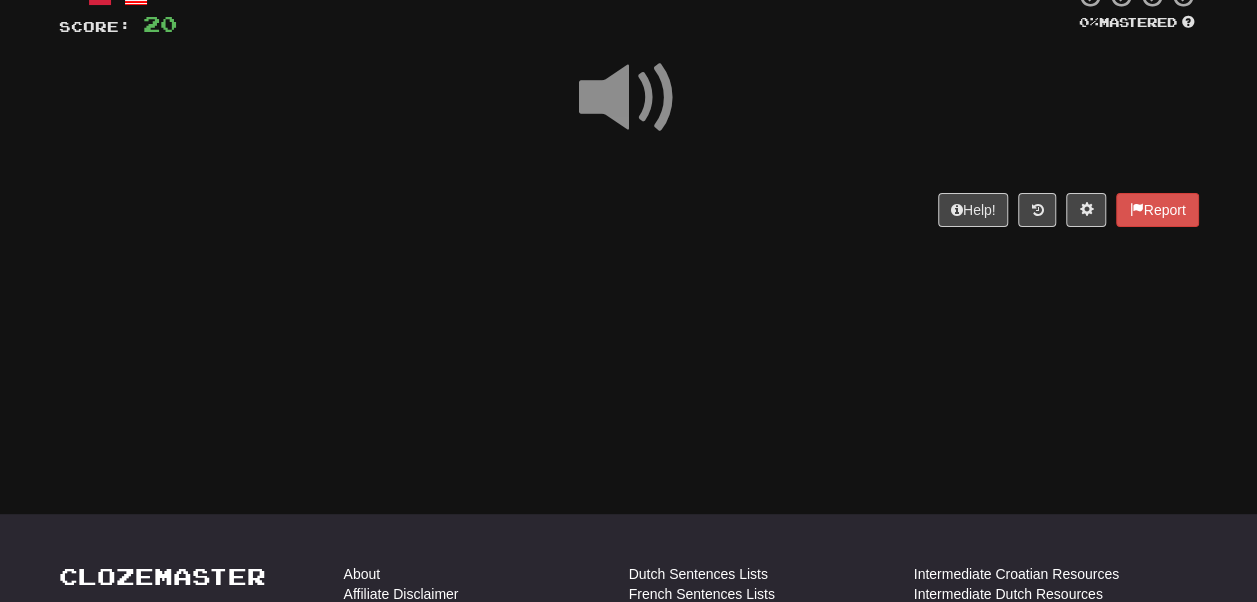 click at bounding box center [629, 98] 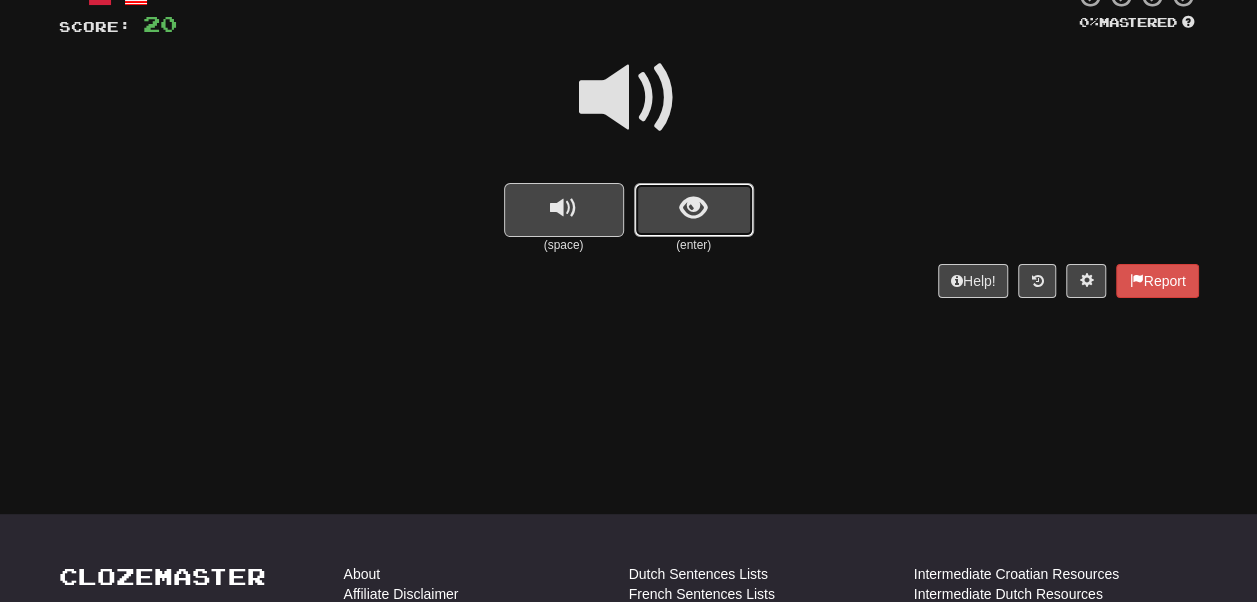 click at bounding box center [694, 210] 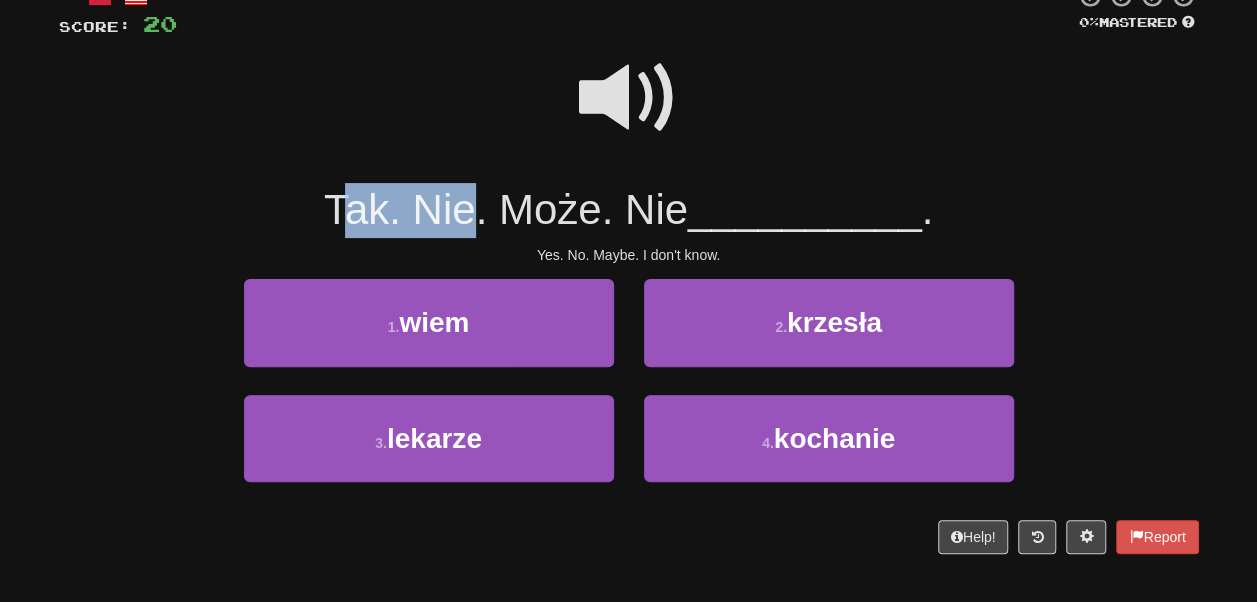 drag, startPoint x: 336, startPoint y: 219, endPoint x: 462, endPoint y: 219, distance: 126 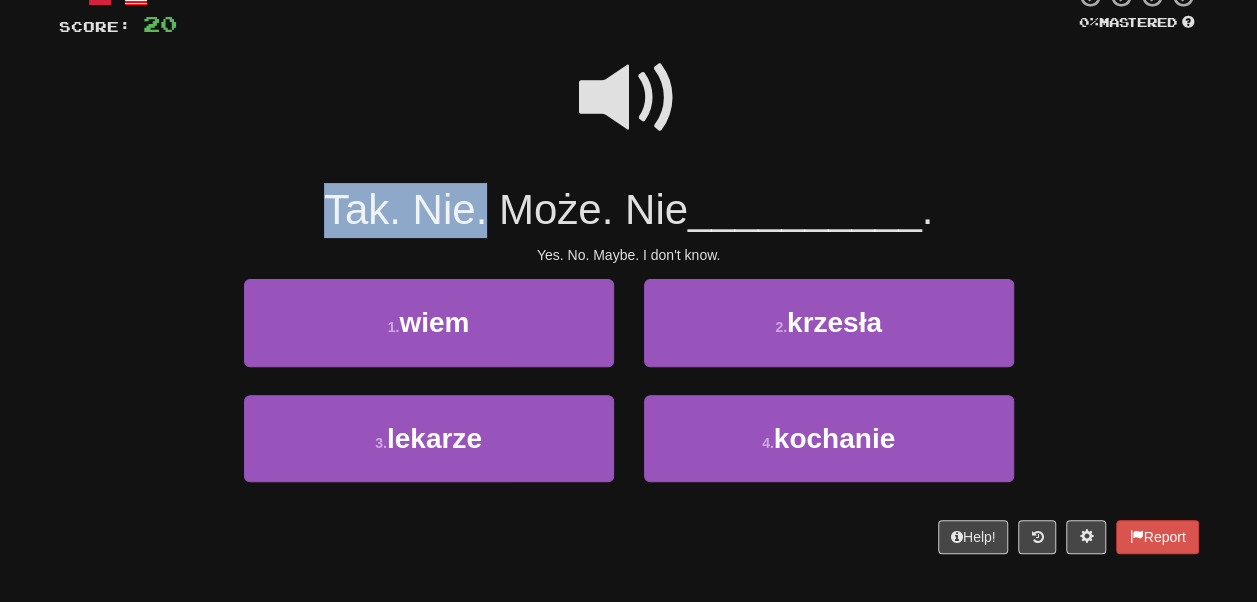 drag, startPoint x: 462, startPoint y: 219, endPoint x: 324, endPoint y: 195, distance: 140.07141 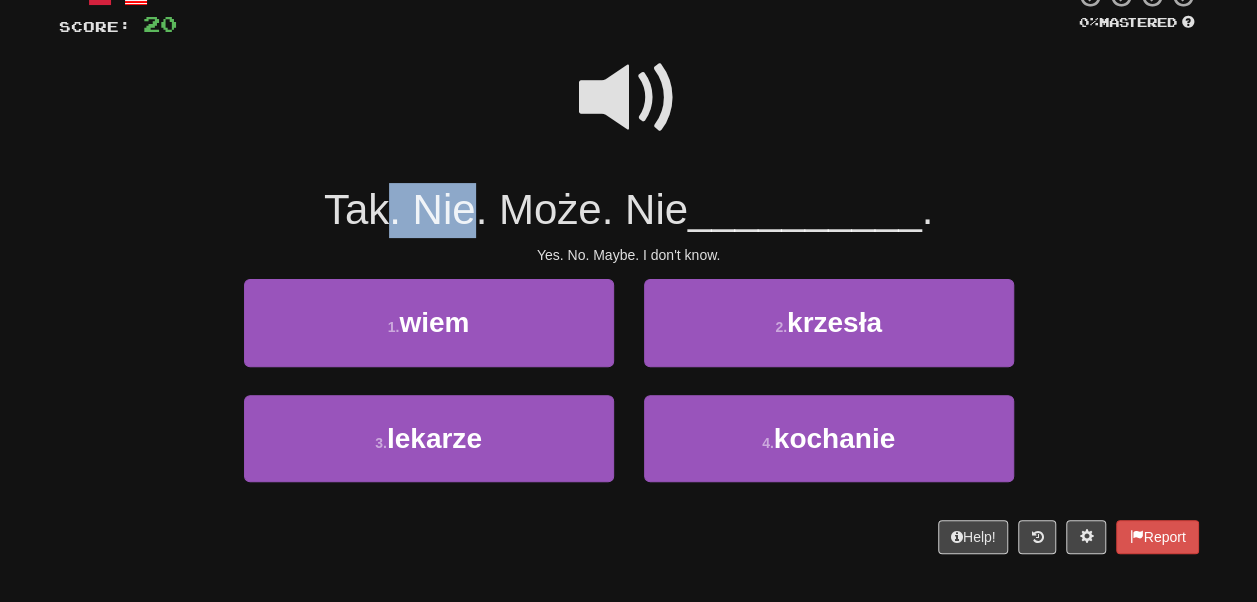 drag, startPoint x: 430, startPoint y: 207, endPoint x: 380, endPoint y: 207, distance: 50 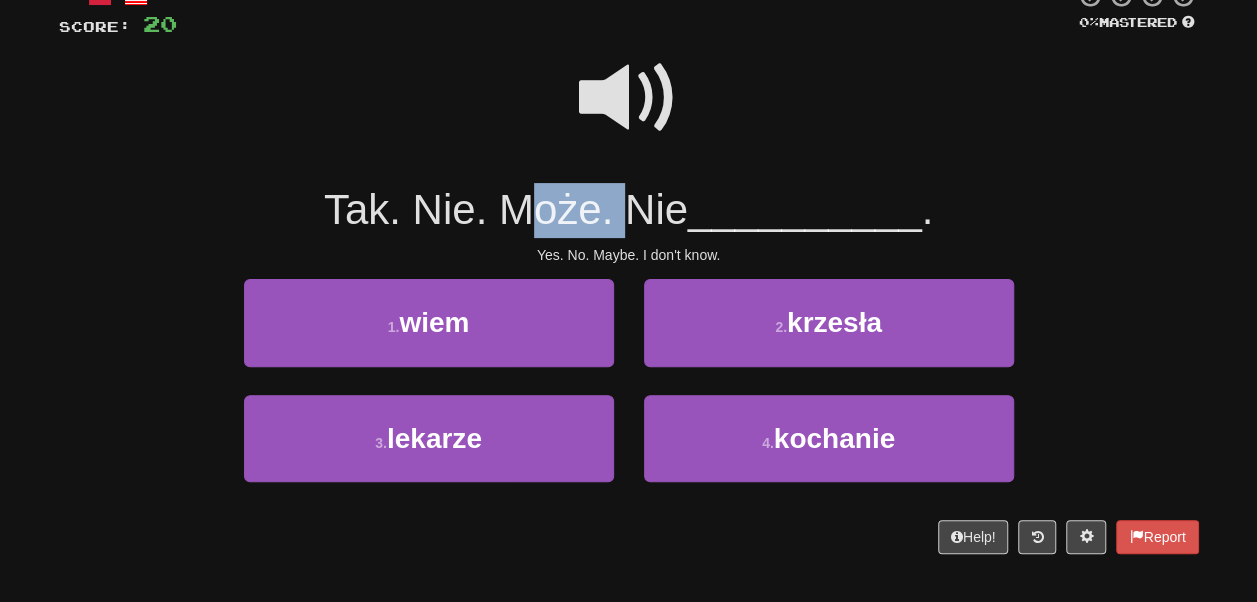 drag, startPoint x: 519, startPoint y: 214, endPoint x: 625, endPoint y: 220, distance: 106.16968 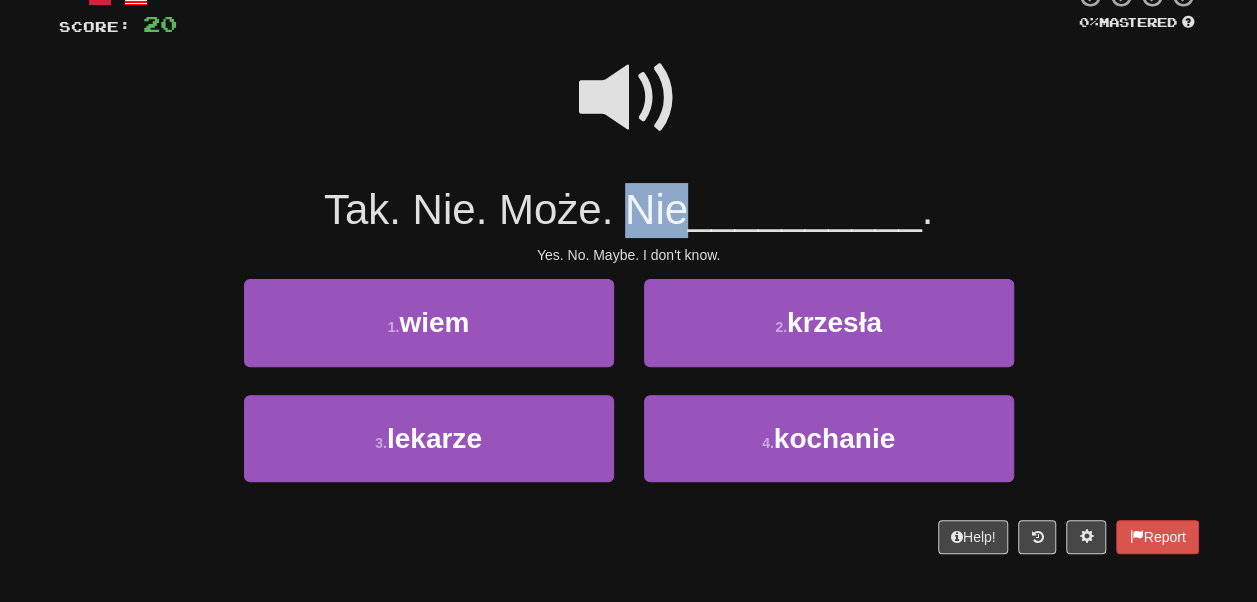 drag, startPoint x: 625, startPoint y: 220, endPoint x: 644, endPoint y: 220, distance: 19 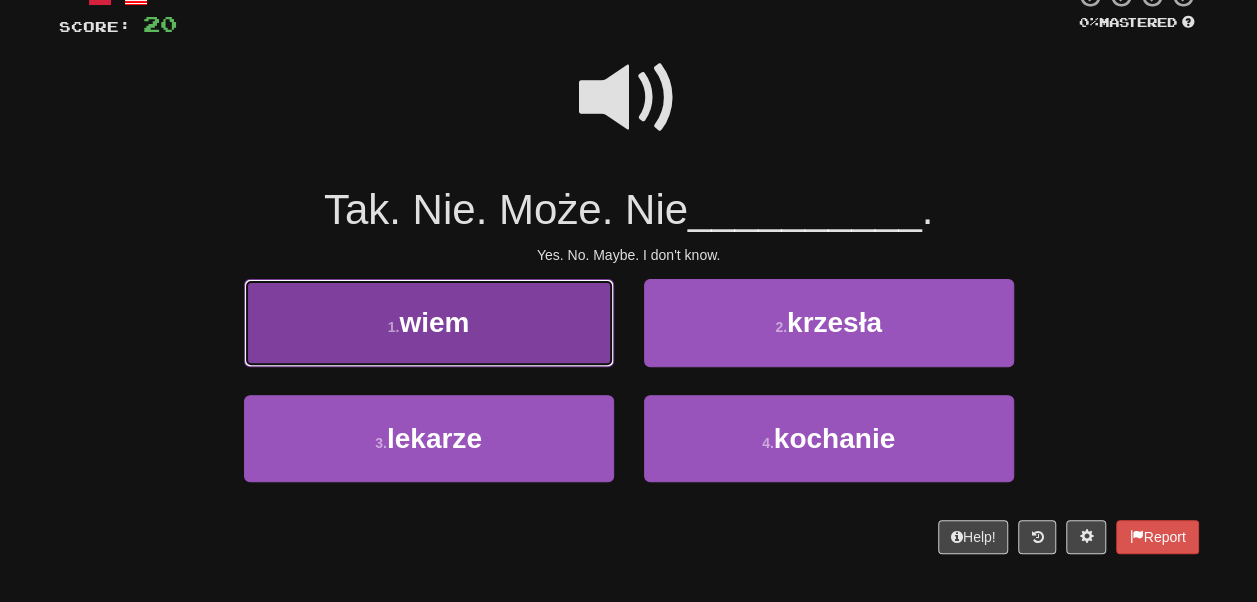 click on "1 .  wiem" at bounding box center (429, 322) 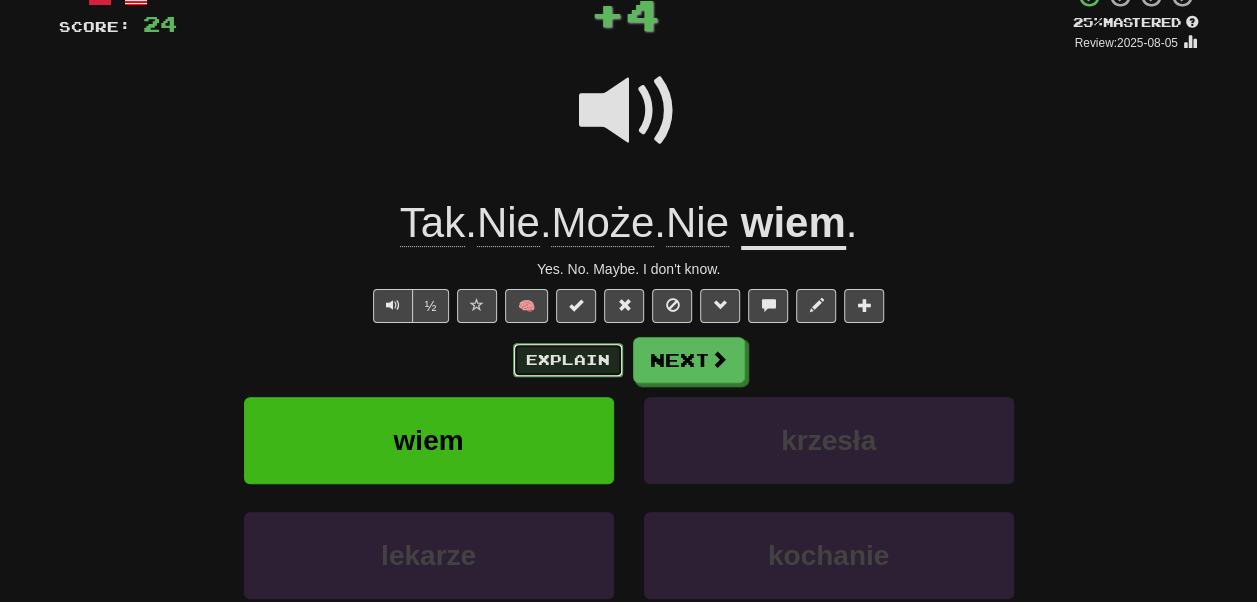 click on "Explain" at bounding box center [568, 360] 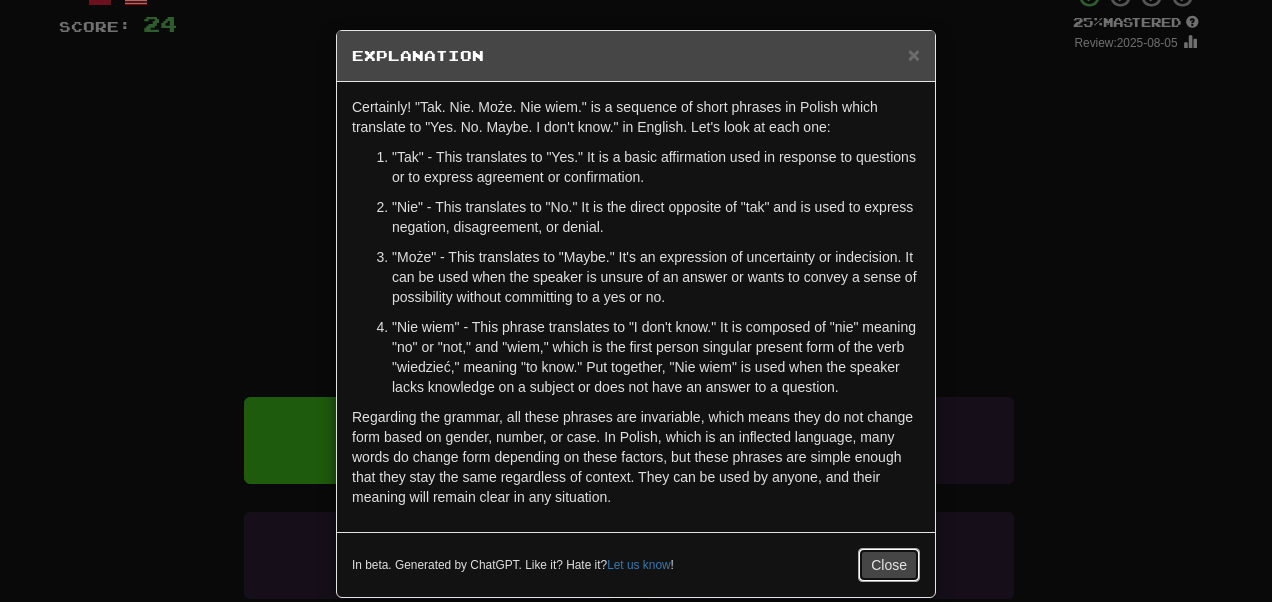 click on "Close" at bounding box center [889, 565] 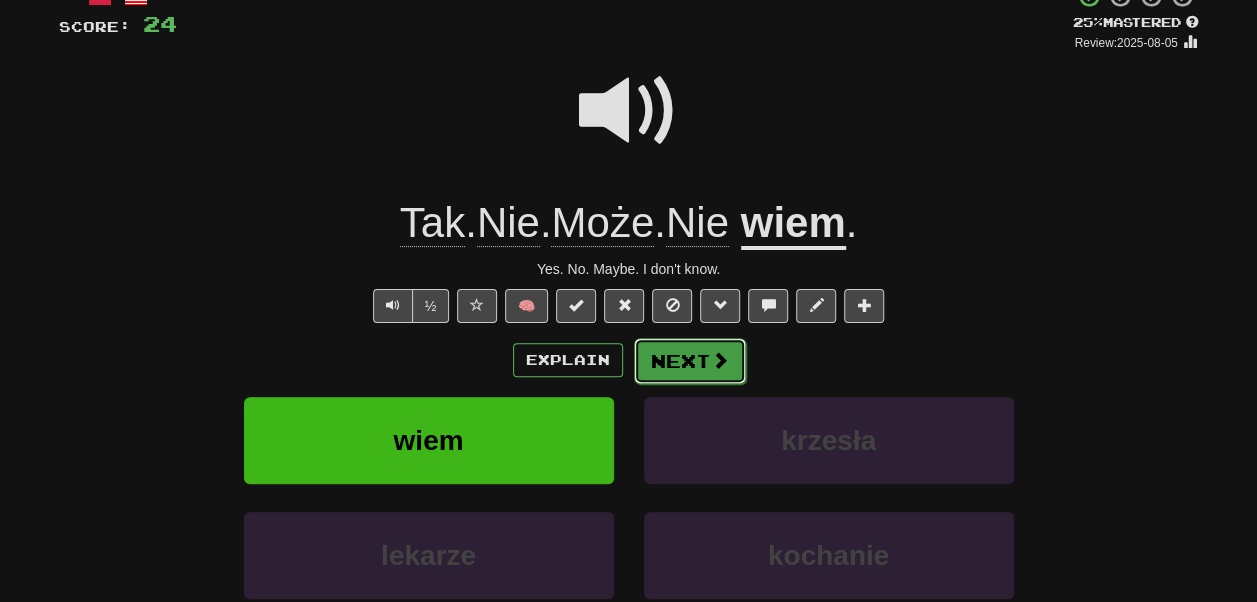 click on "Next" at bounding box center [690, 361] 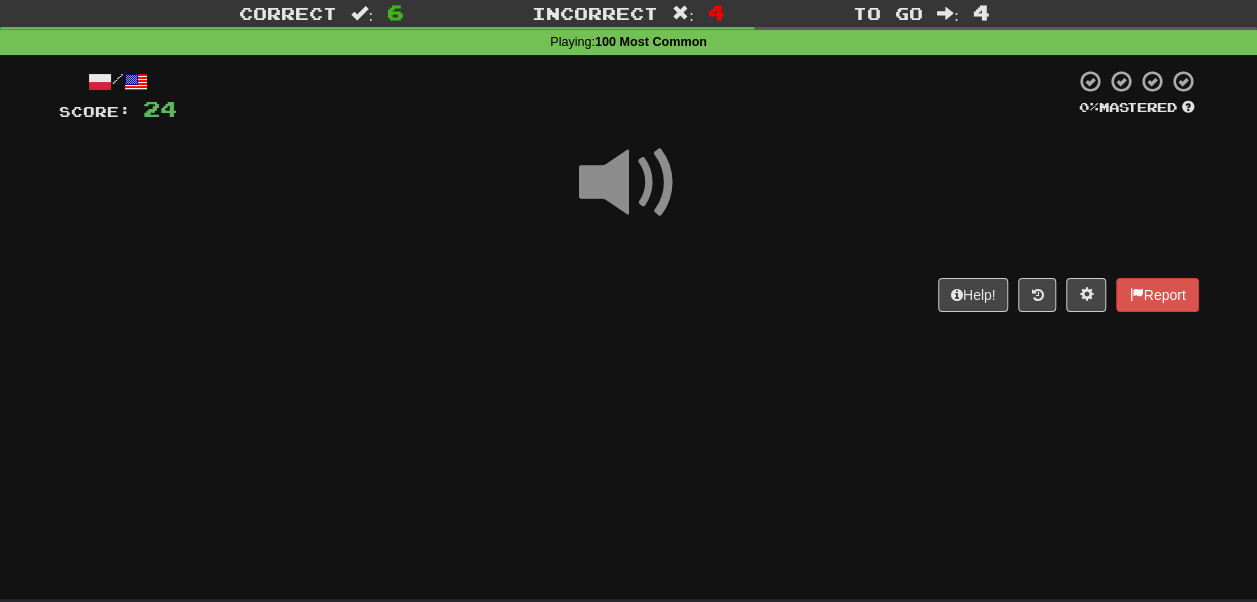 scroll, scrollTop: 52, scrollLeft: 0, axis: vertical 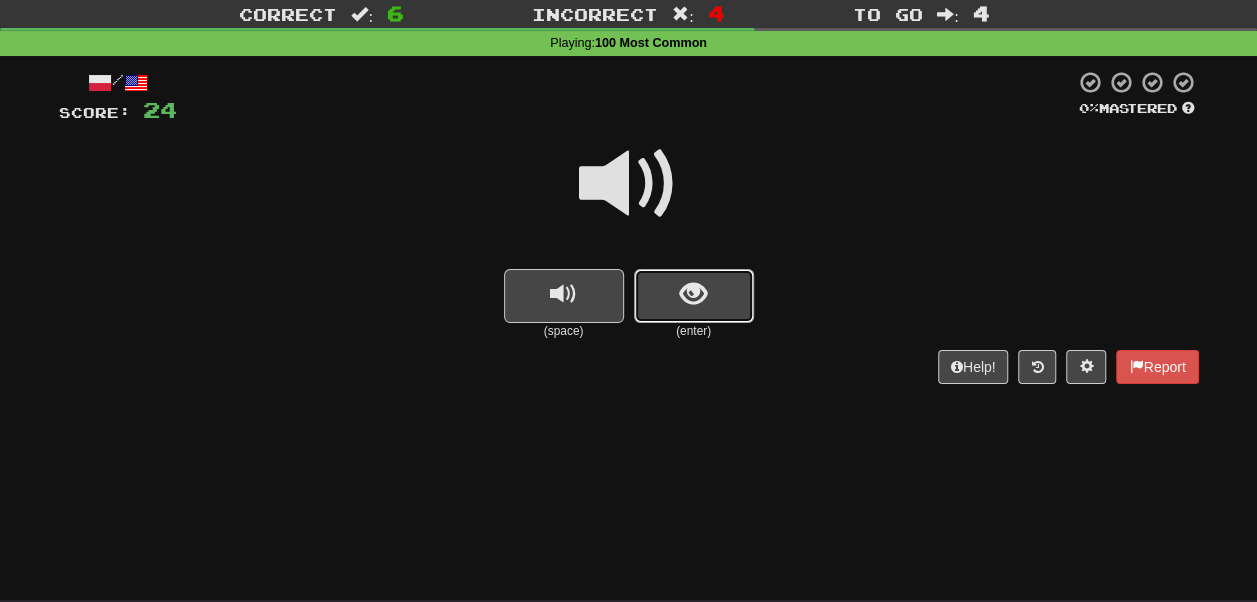 click at bounding box center [694, 296] 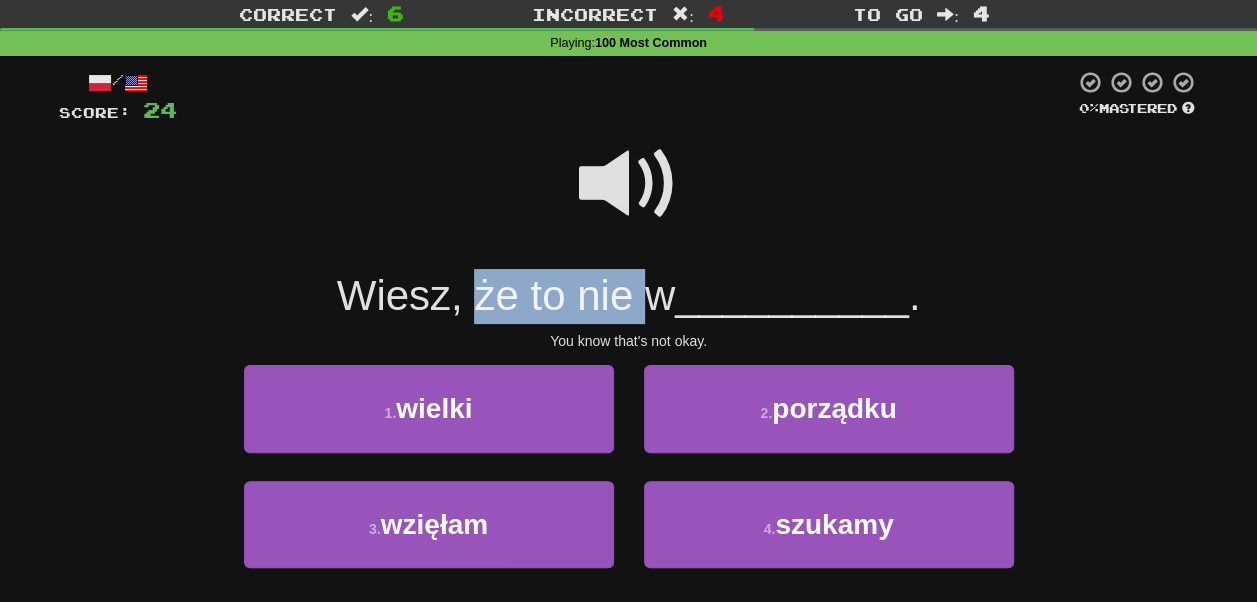 drag, startPoint x: 475, startPoint y: 317, endPoint x: 640, endPoint y: 310, distance: 165.14842 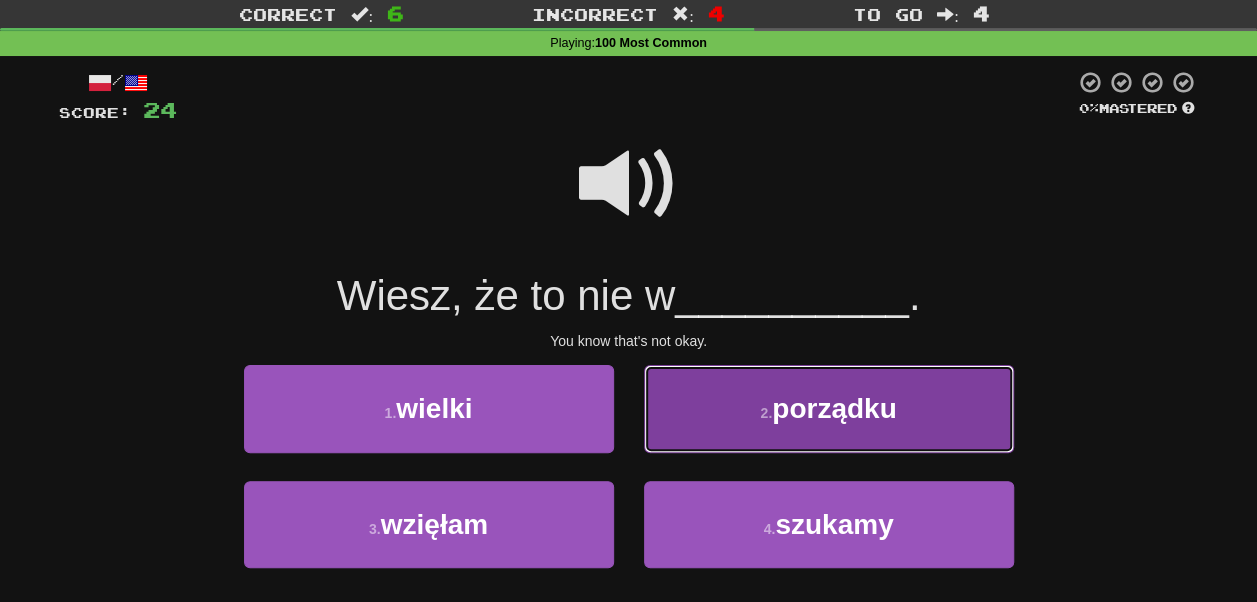 click on "2 .  porządku" at bounding box center (829, 408) 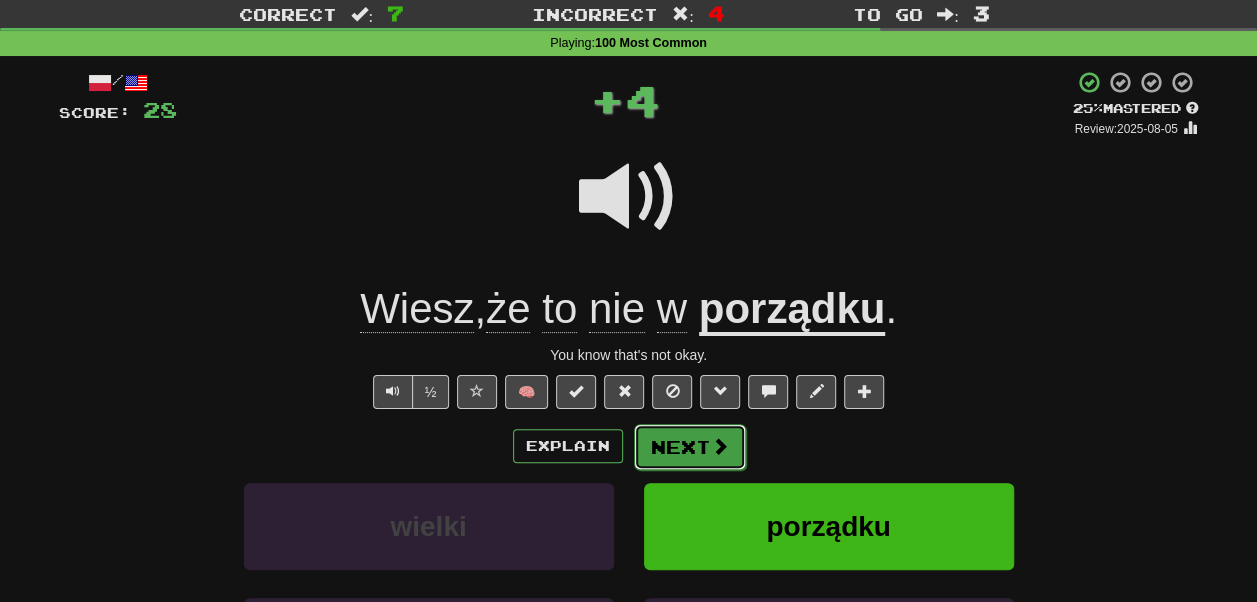 click on "Next" at bounding box center (690, 447) 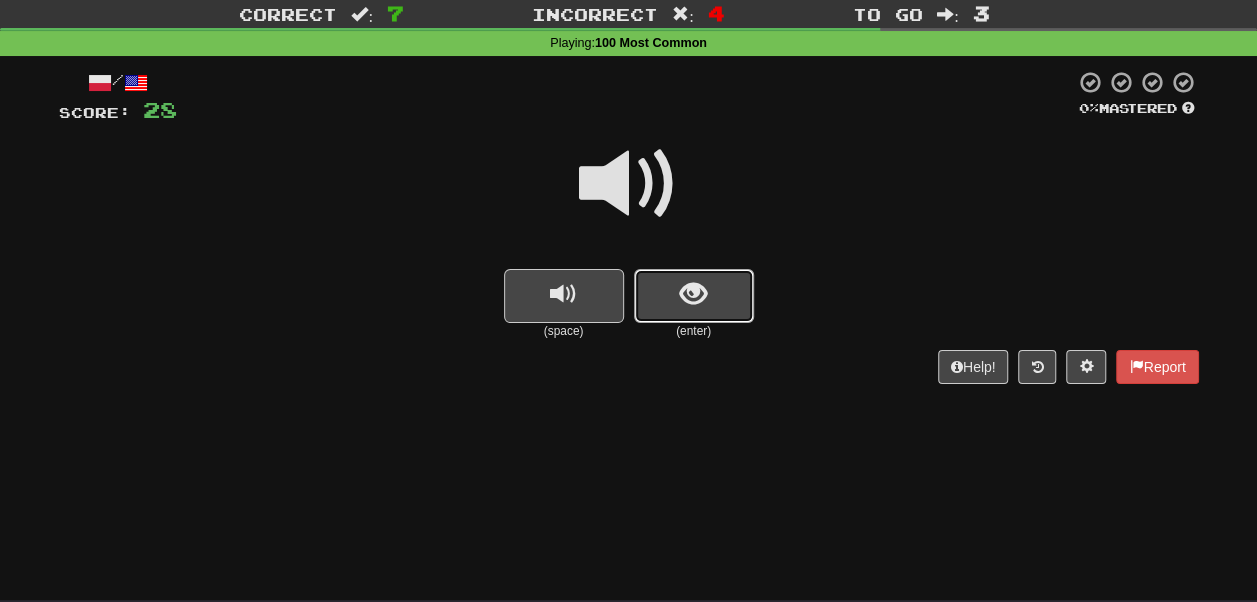 click at bounding box center [694, 296] 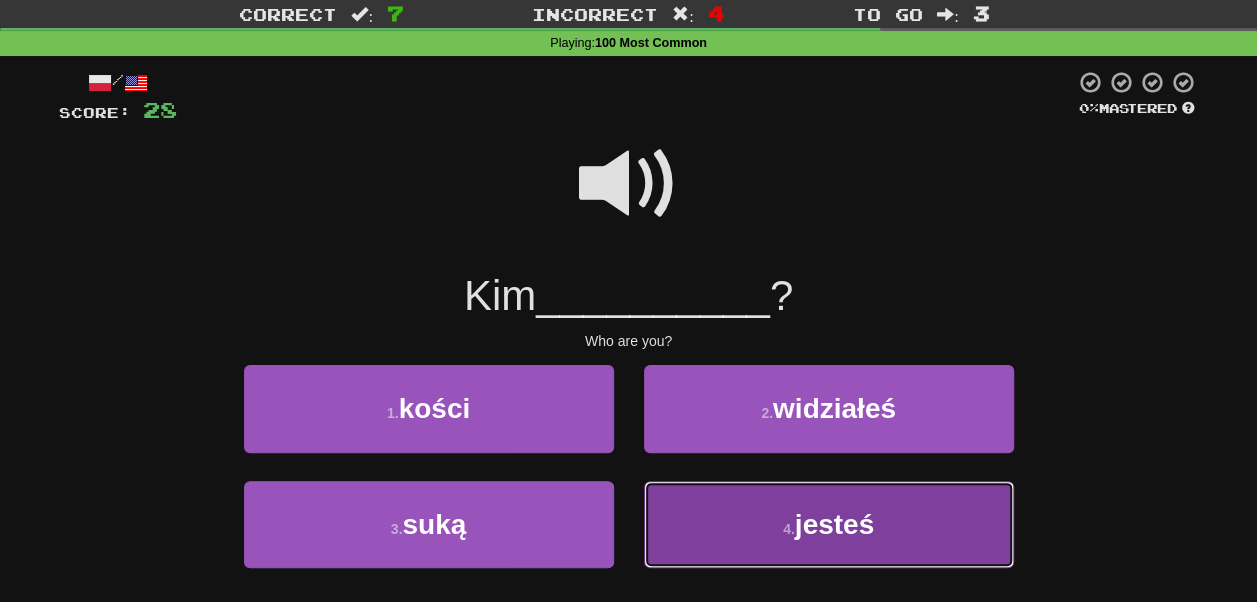 click on "4 .  jesteś" at bounding box center [829, 524] 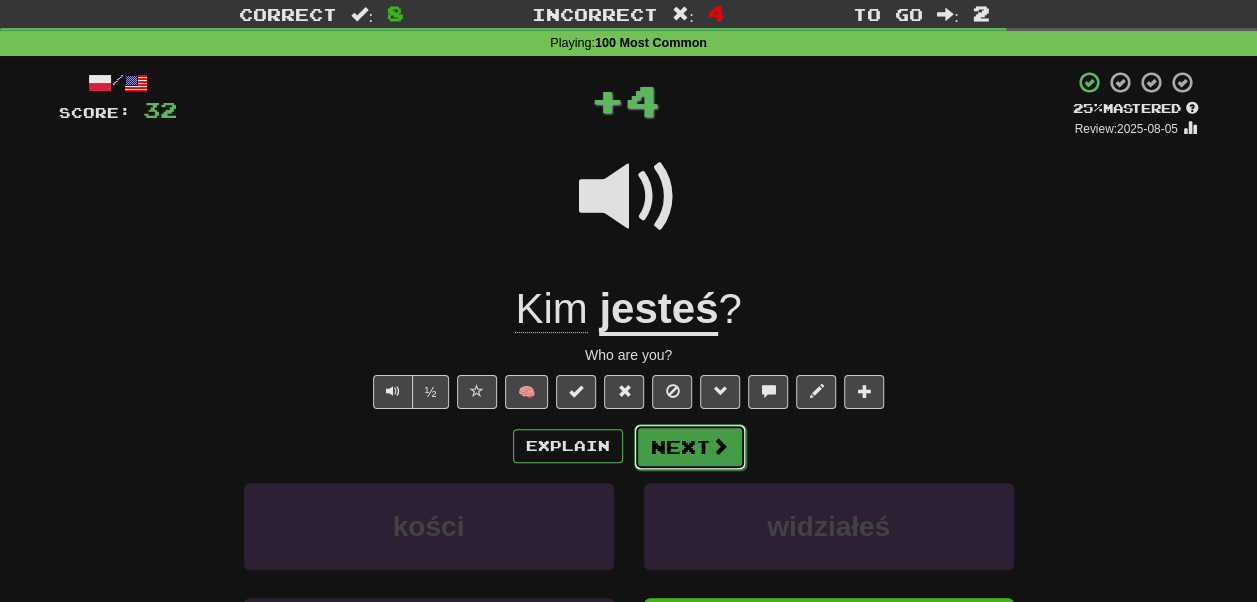 click on "Next" at bounding box center [690, 447] 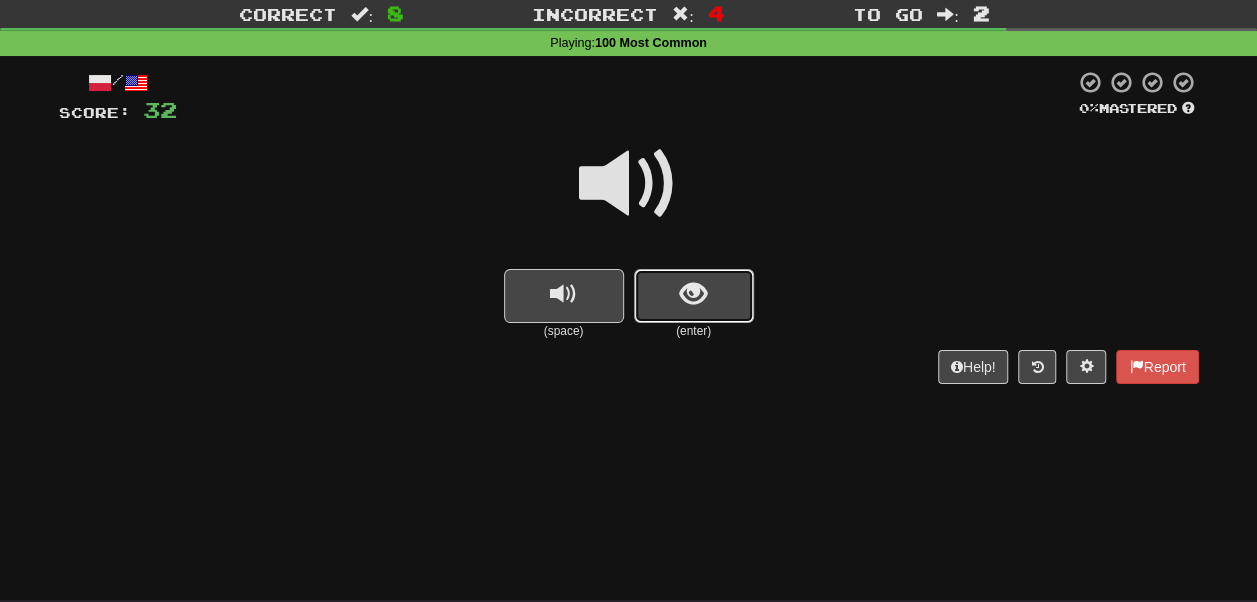click at bounding box center [694, 296] 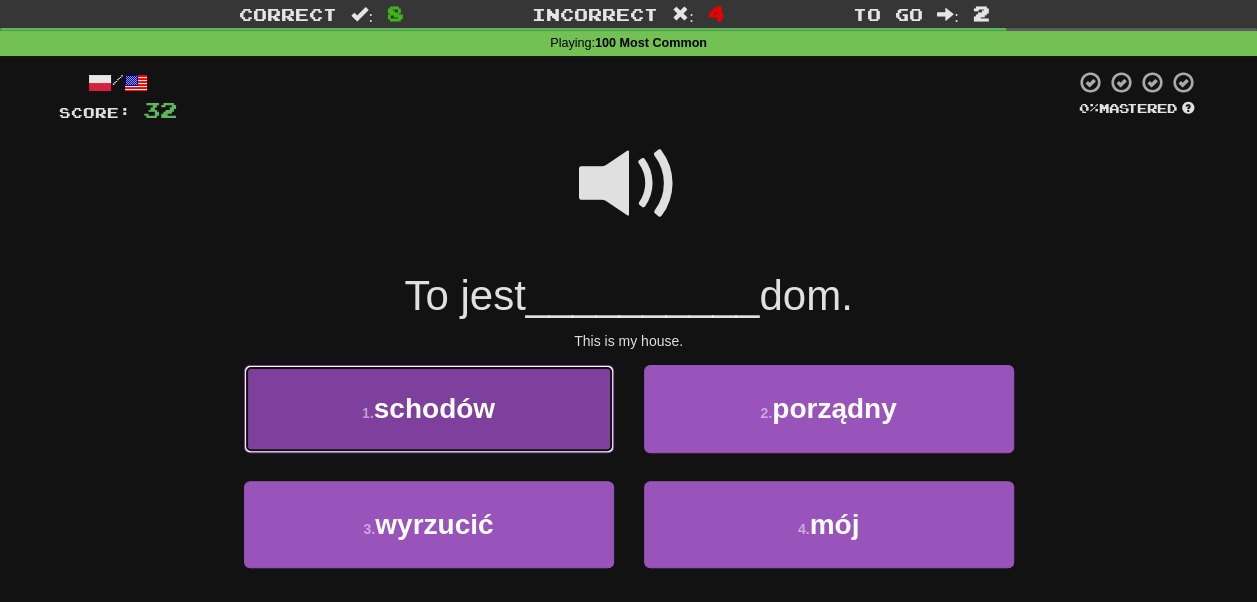 click on "1 .  schodów" at bounding box center [429, 408] 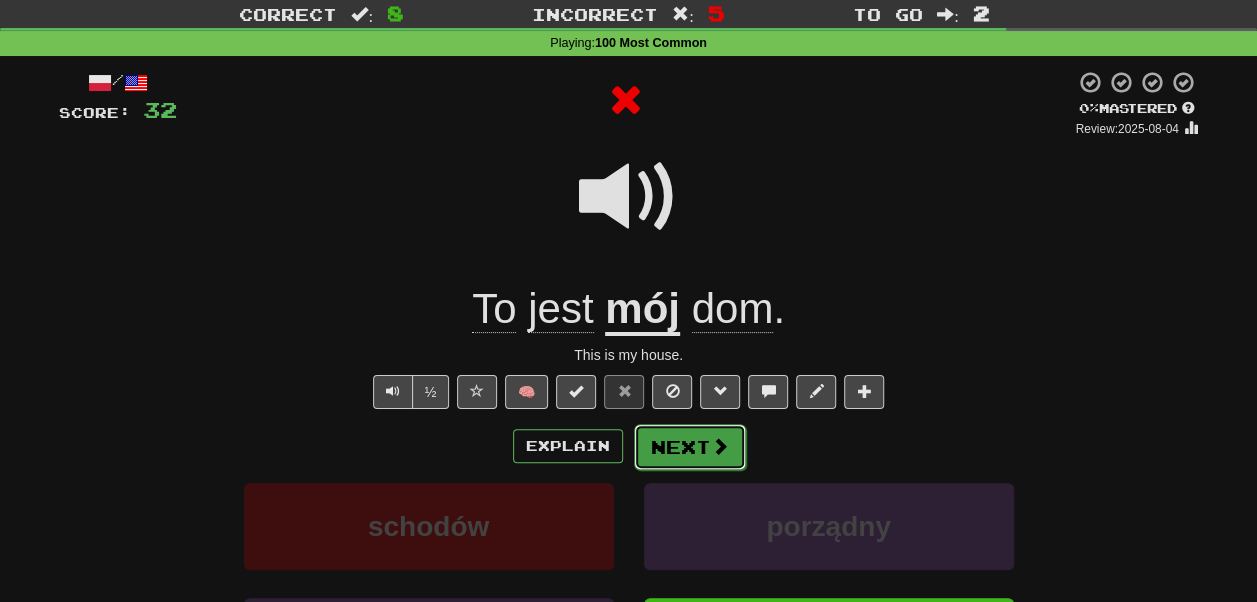 click on "Next" at bounding box center (690, 447) 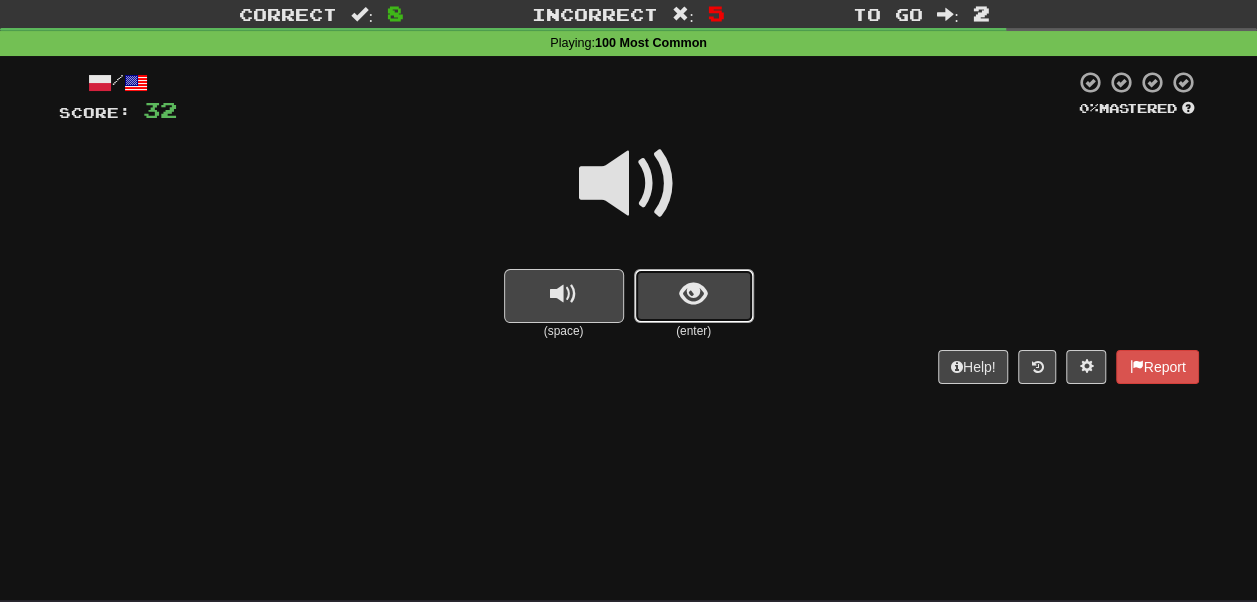 click at bounding box center [694, 296] 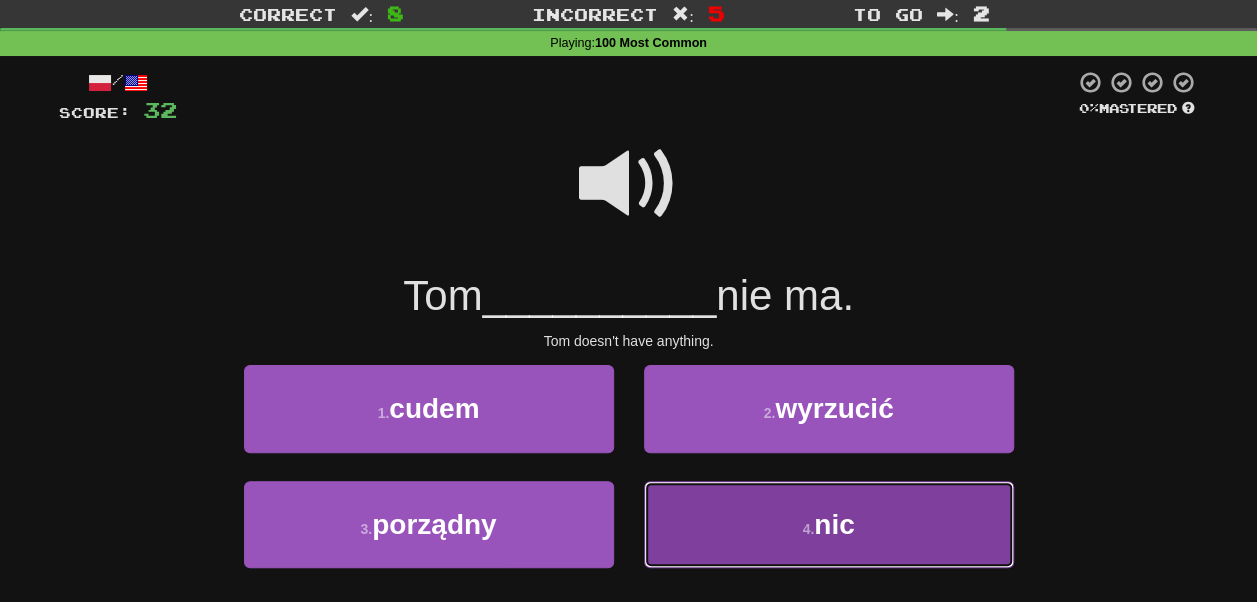 click on "4 .  nic" at bounding box center [829, 524] 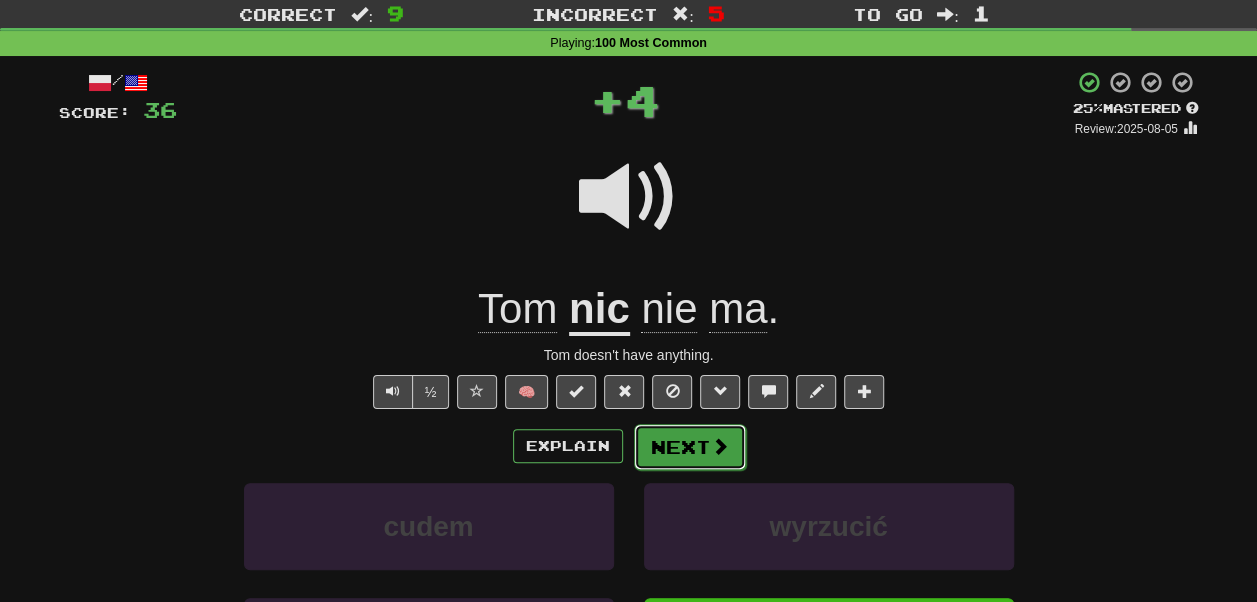 click on "Next" at bounding box center (690, 447) 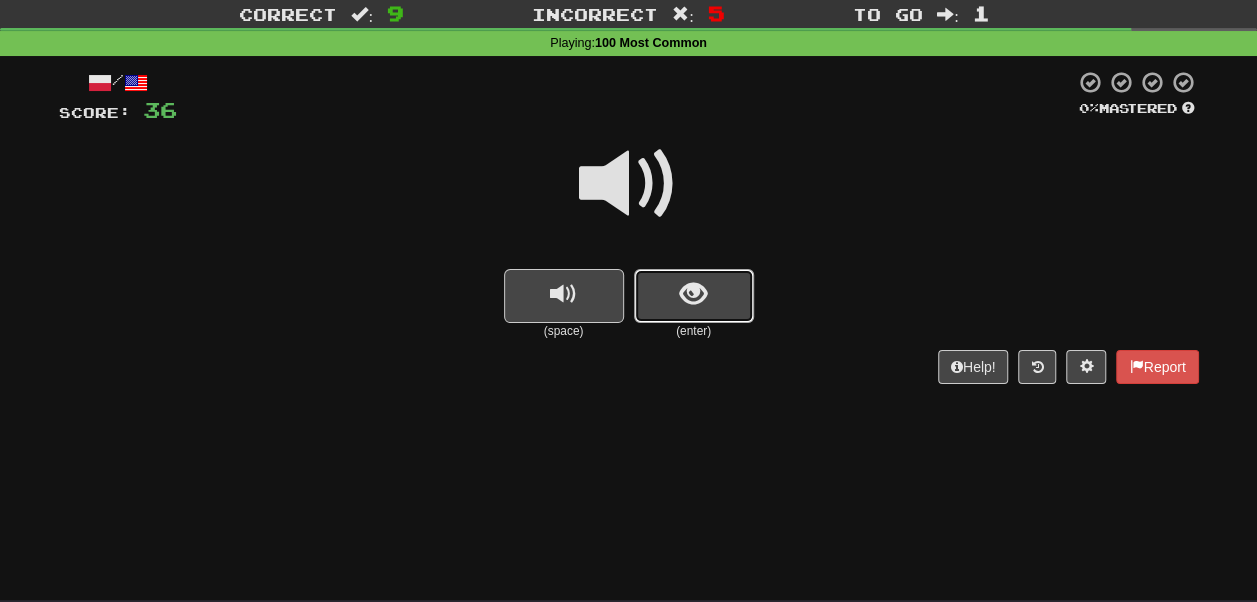 click at bounding box center [693, 294] 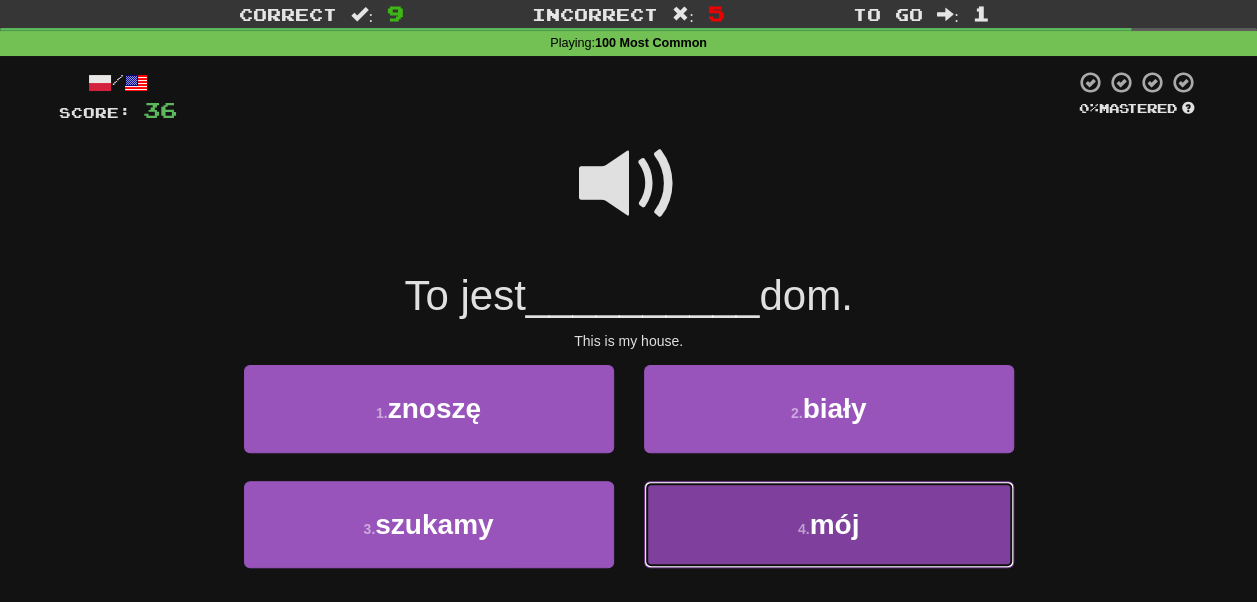 click on "4 .  mój" at bounding box center [829, 524] 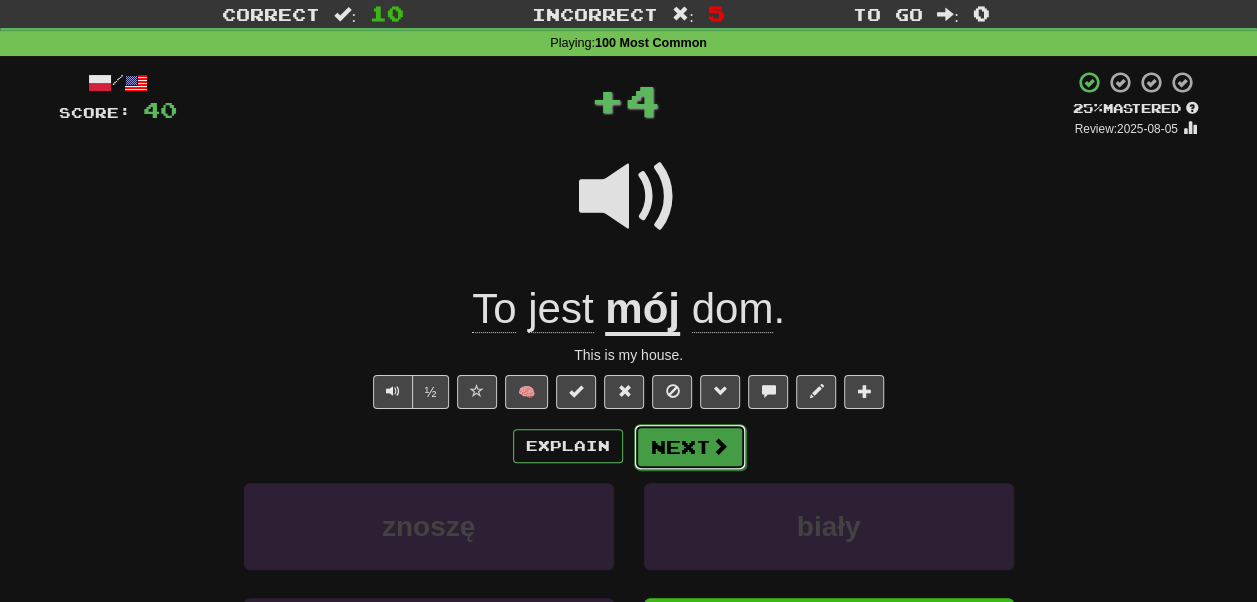 click on "Next" at bounding box center [690, 447] 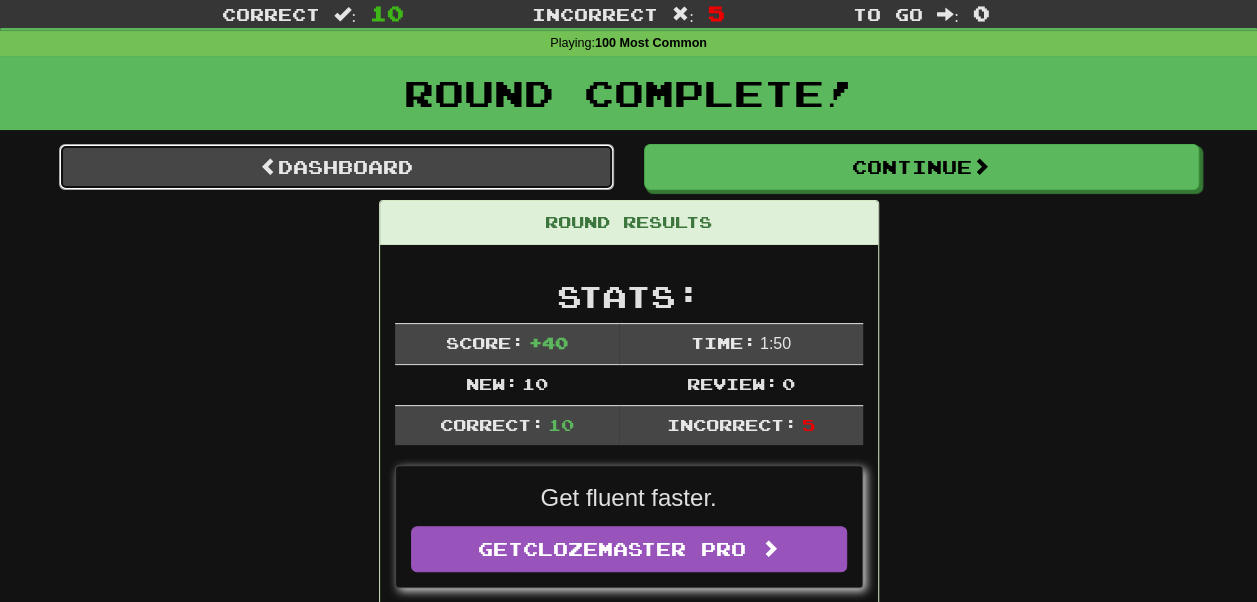click on "Dashboard" at bounding box center [336, 167] 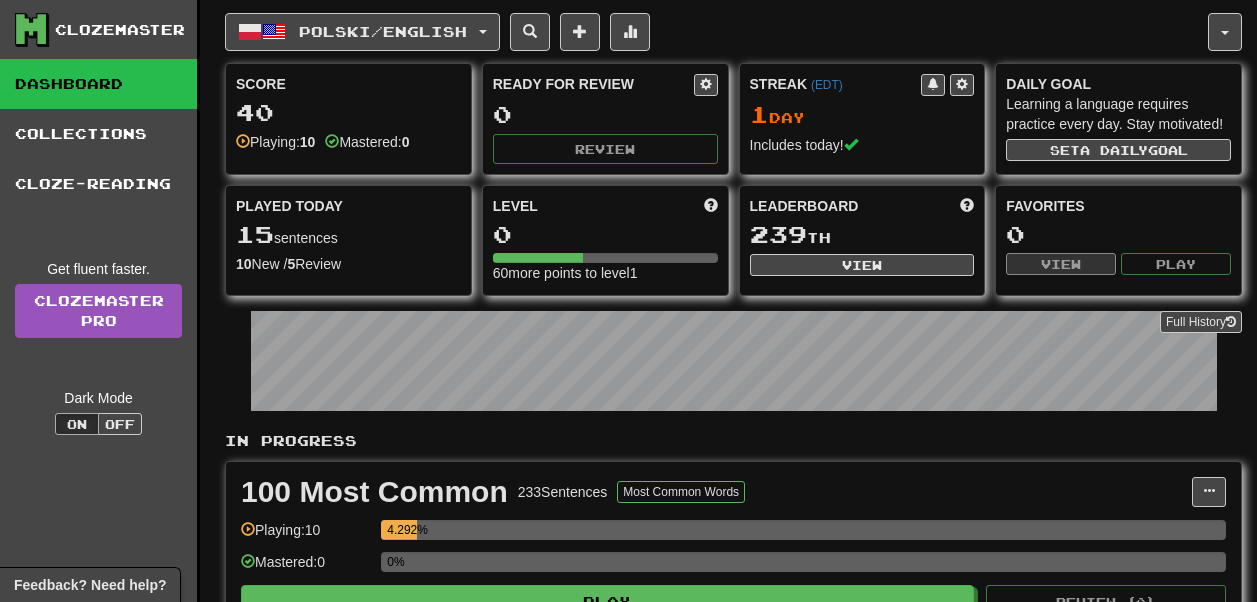 scroll, scrollTop: 0, scrollLeft: 0, axis: both 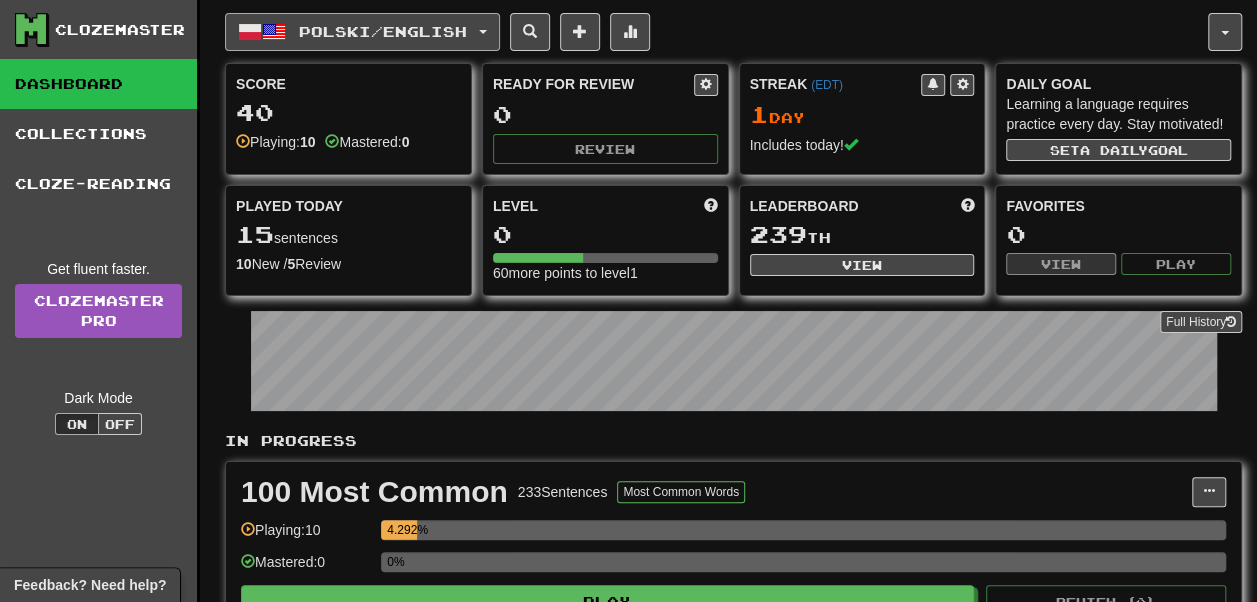 click on "Polski  /  English" at bounding box center (362, 32) 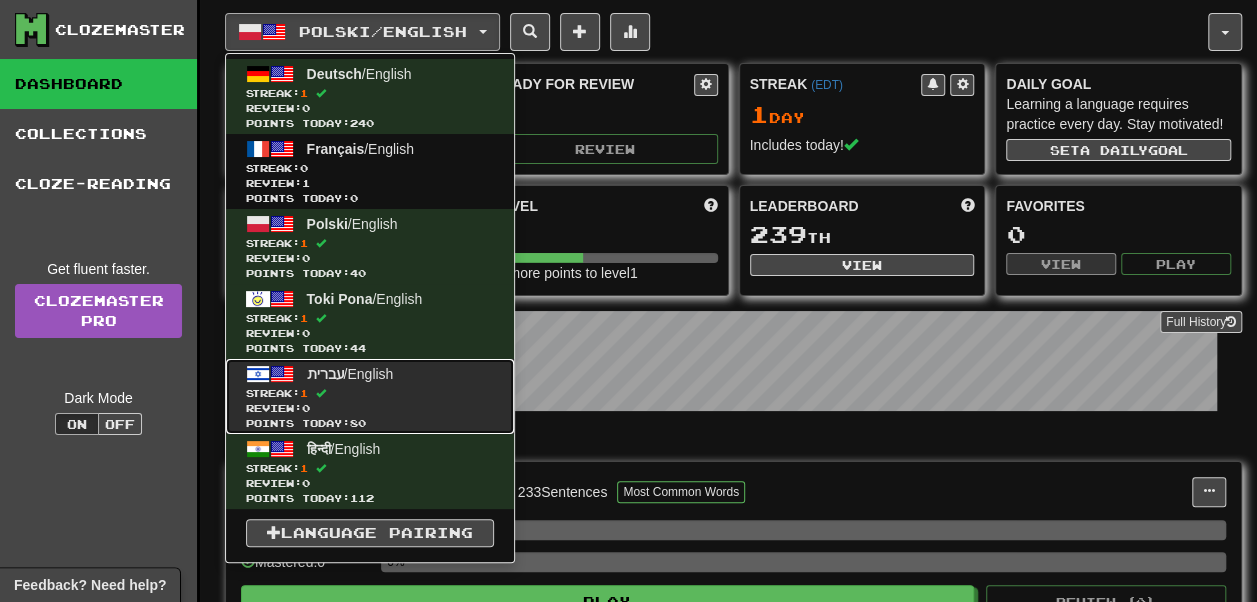 click on "Streak:  1" at bounding box center (370, 393) 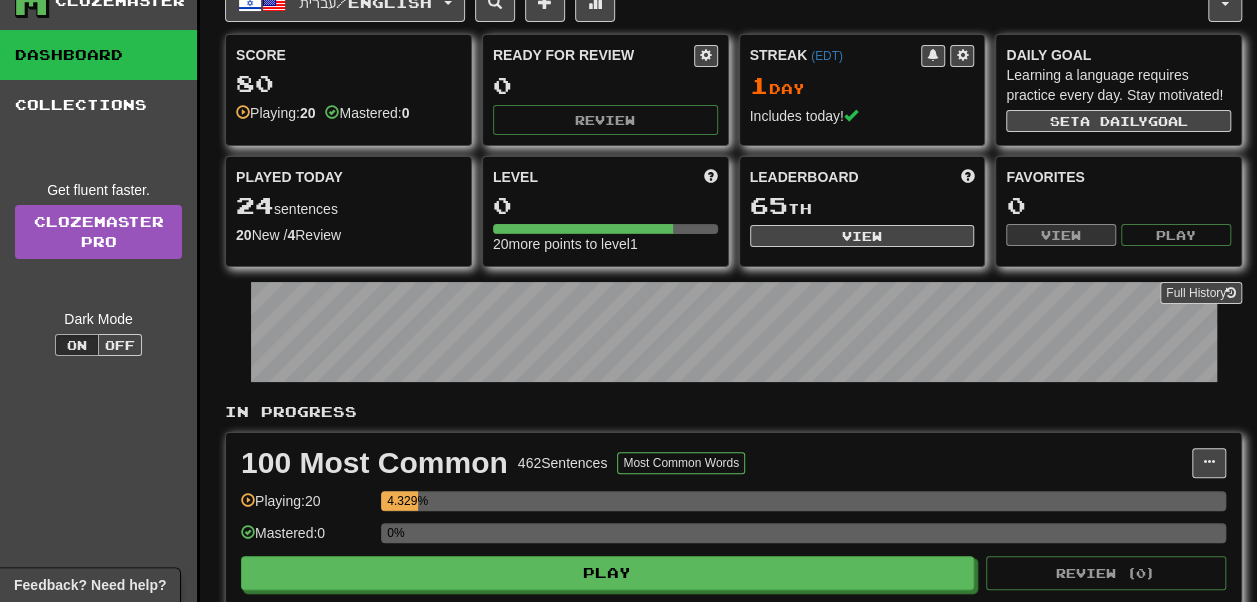 scroll, scrollTop: 0, scrollLeft: 0, axis: both 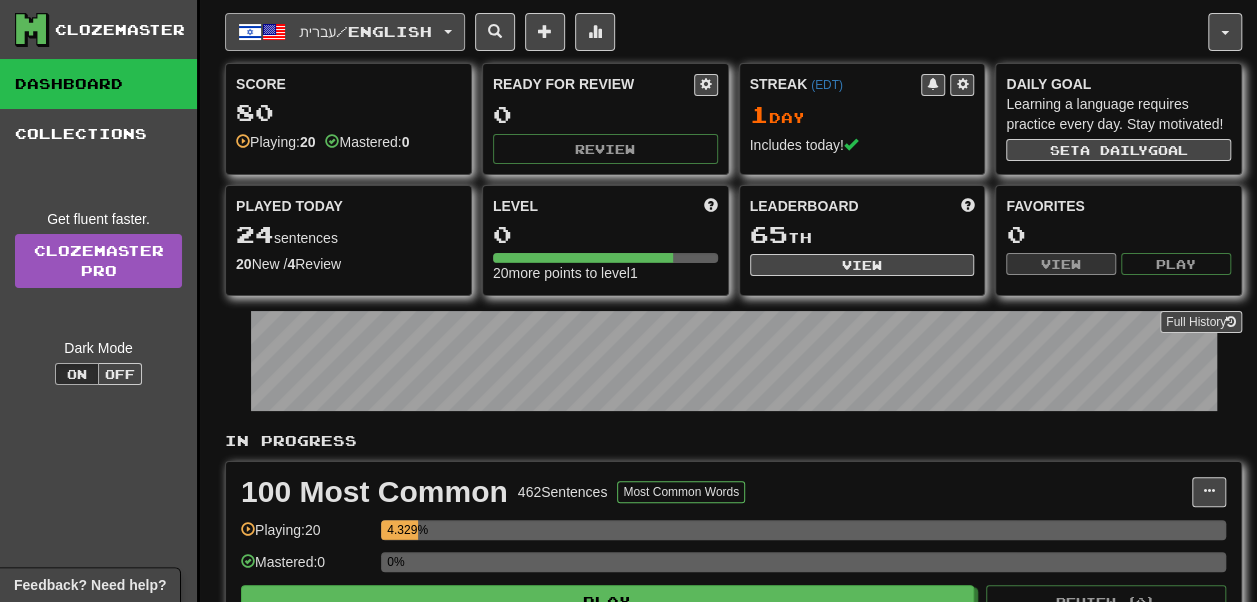 click on "עברית  /  English" at bounding box center (345, 32) 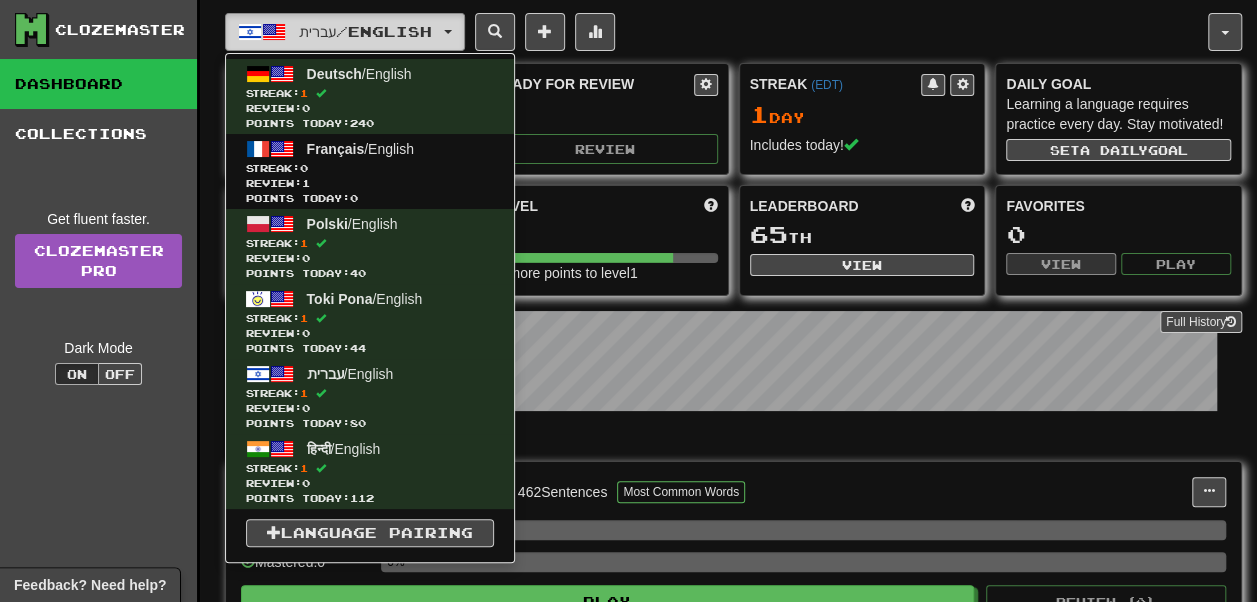 click on "עברית  /  English" at bounding box center (365, 31) 